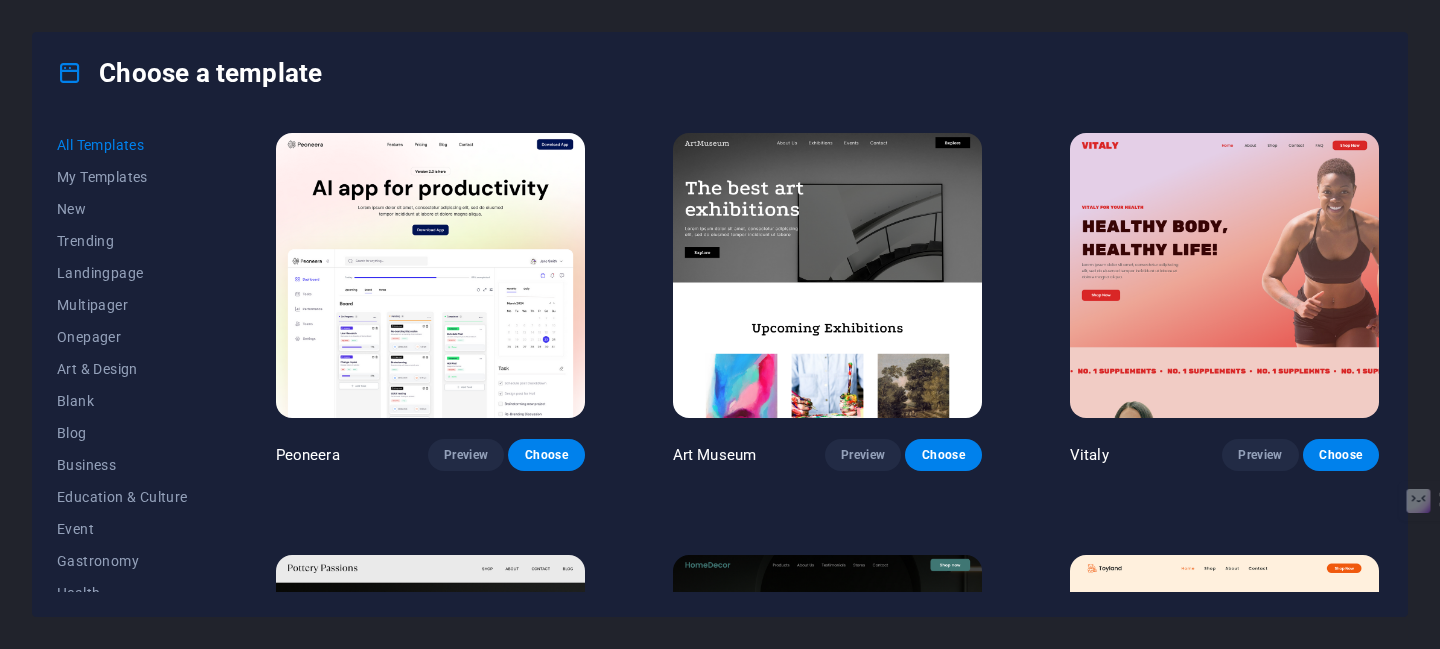 scroll, scrollTop: 0, scrollLeft: 0, axis: both 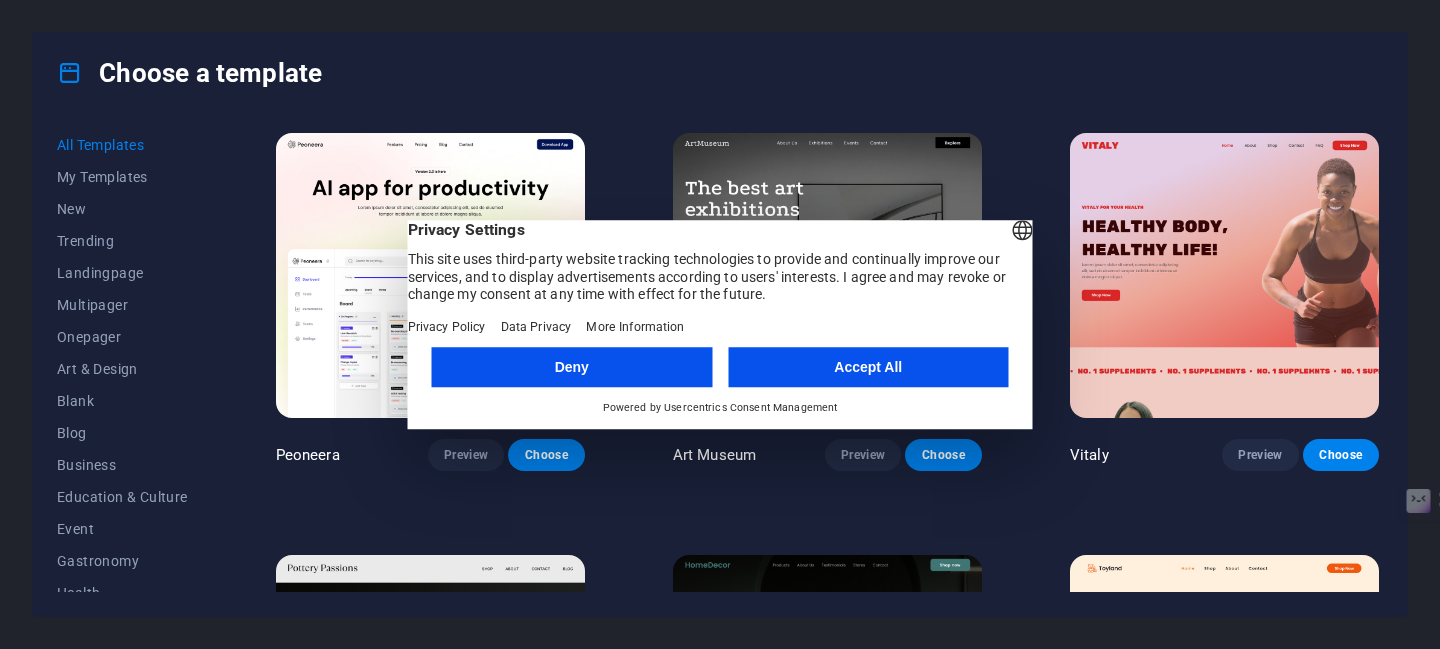 click on "Deny" at bounding box center [572, 367] 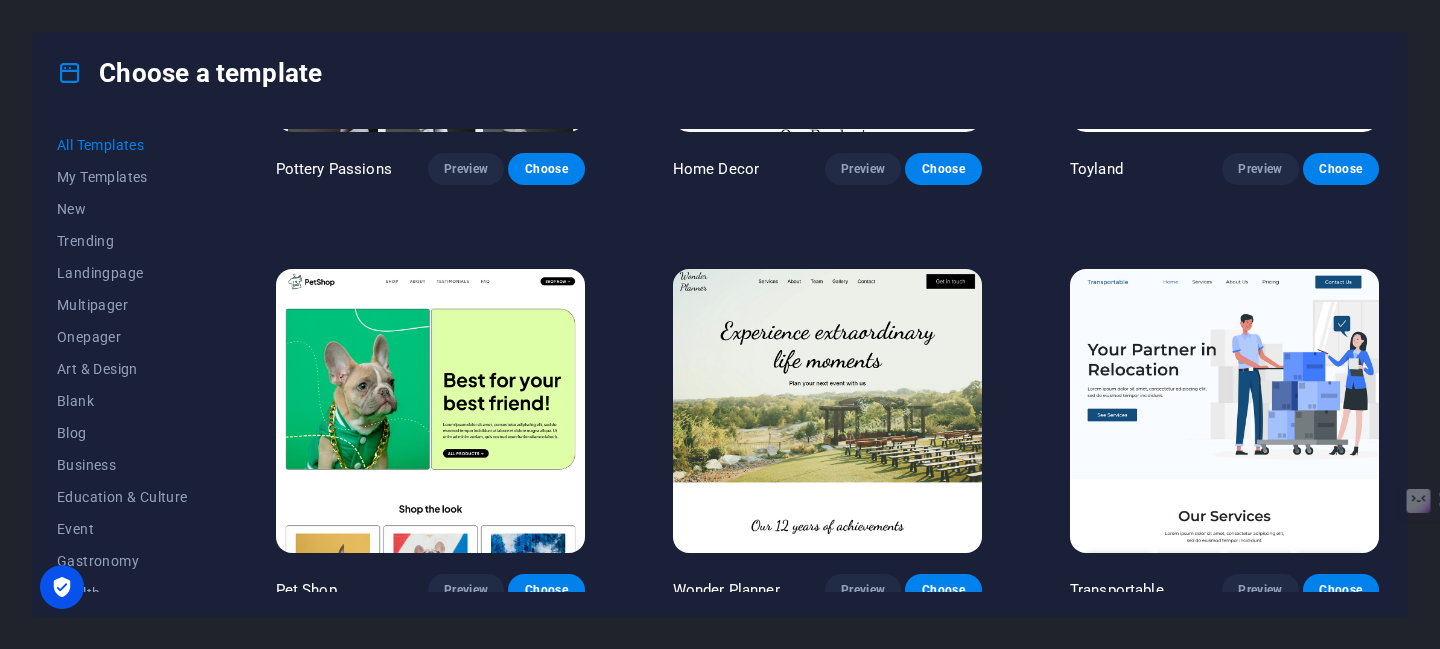 scroll, scrollTop: 783, scrollLeft: 0, axis: vertical 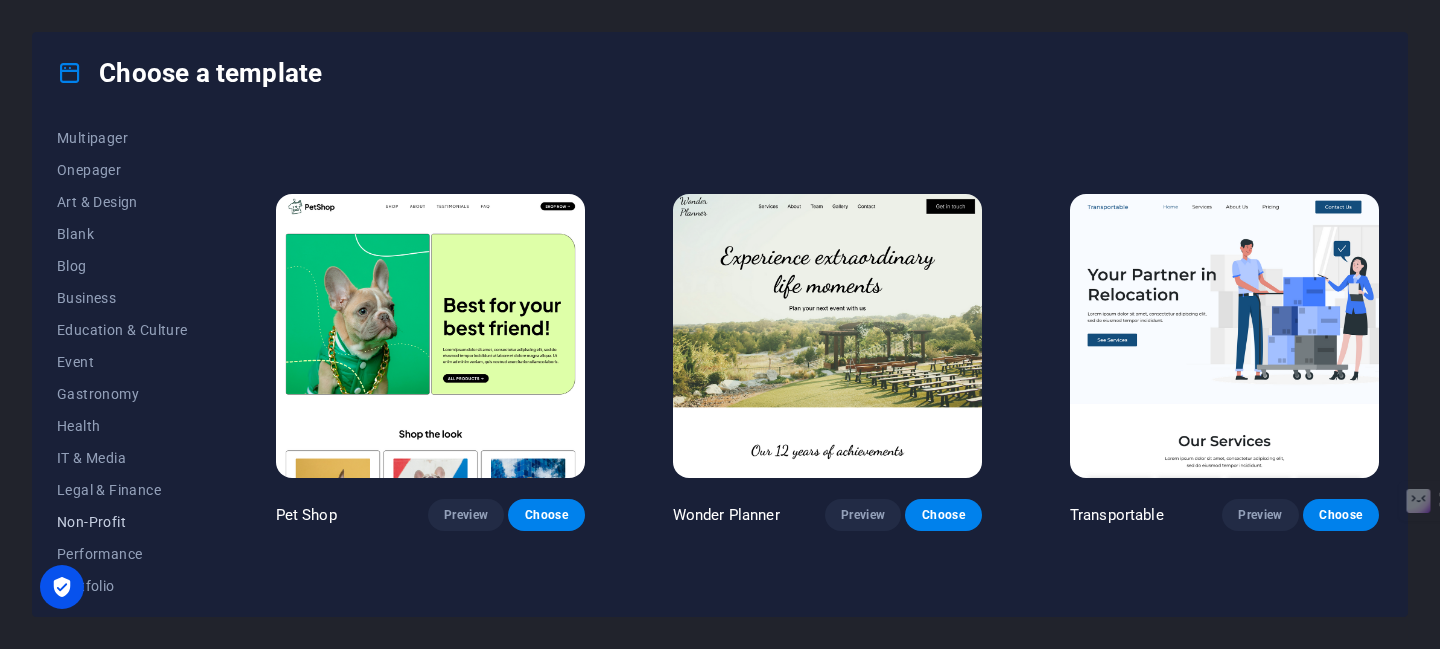 click on "Non-Profit" at bounding box center (122, 522) 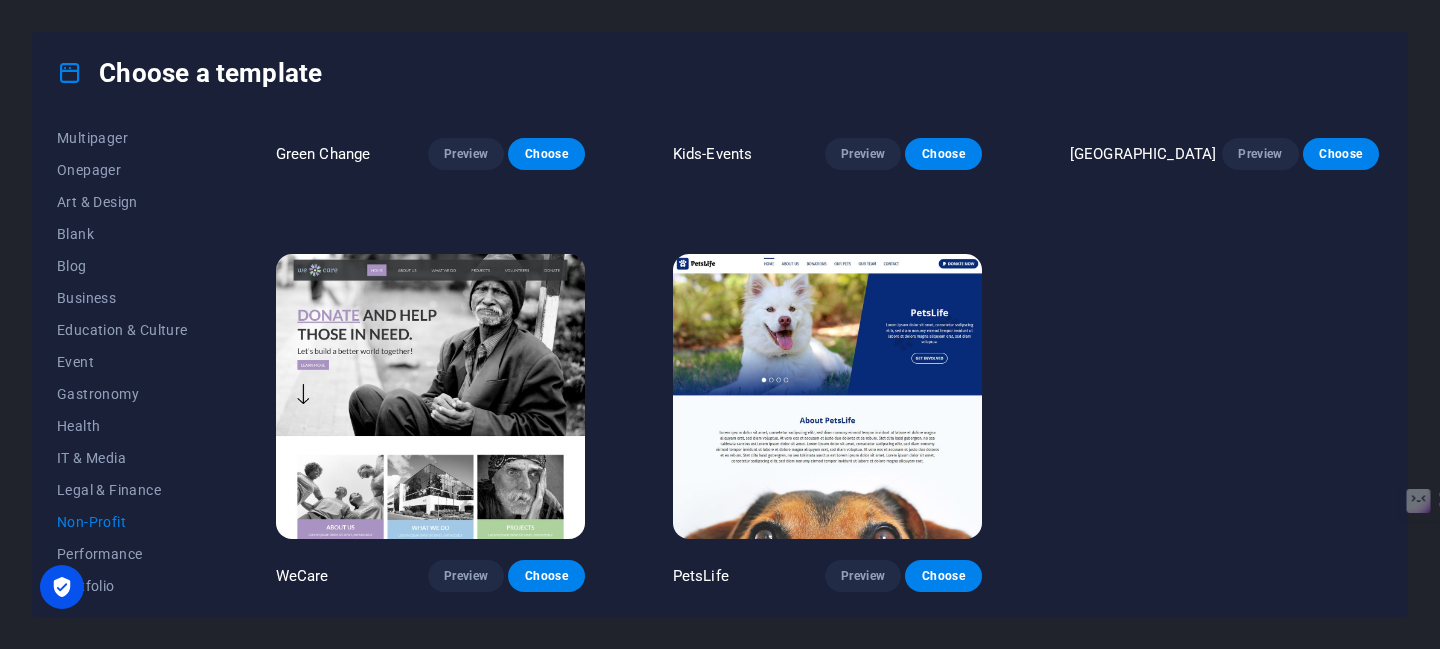 scroll, scrollTop: 295, scrollLeft: 0, axis: vertical 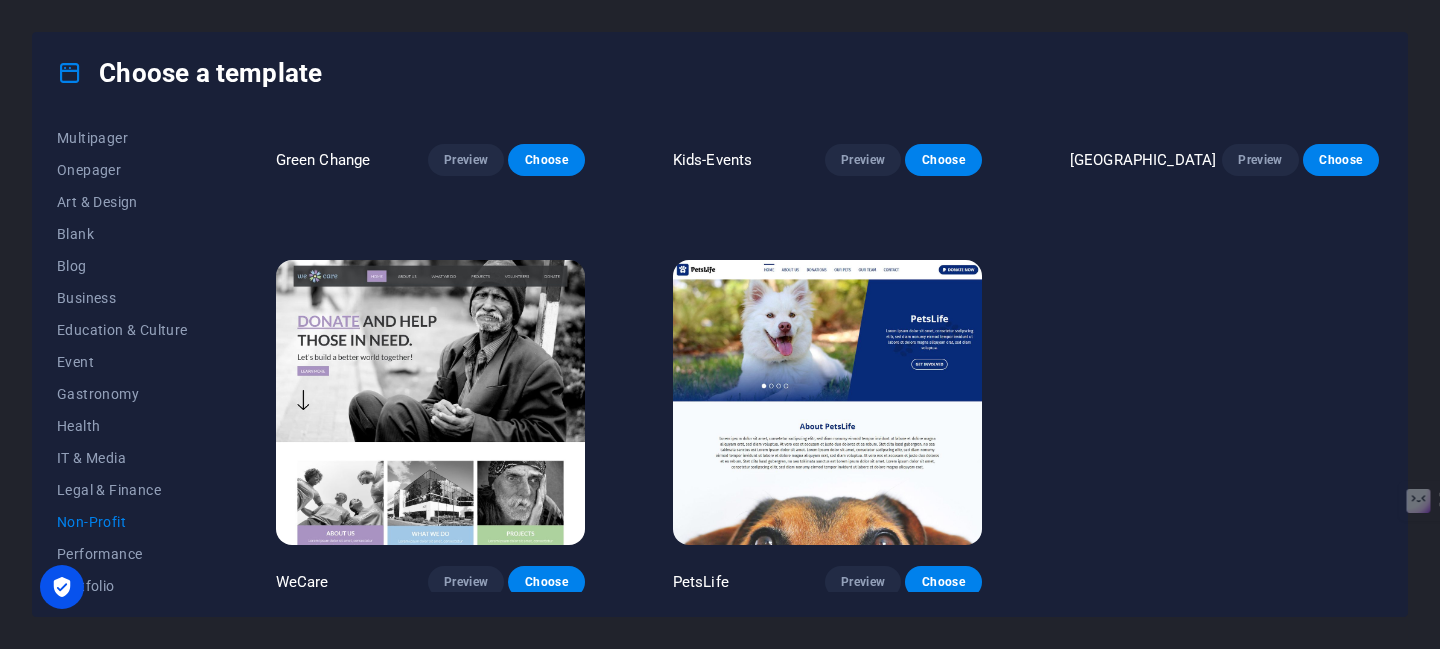 click at bounding box center [430, 402] 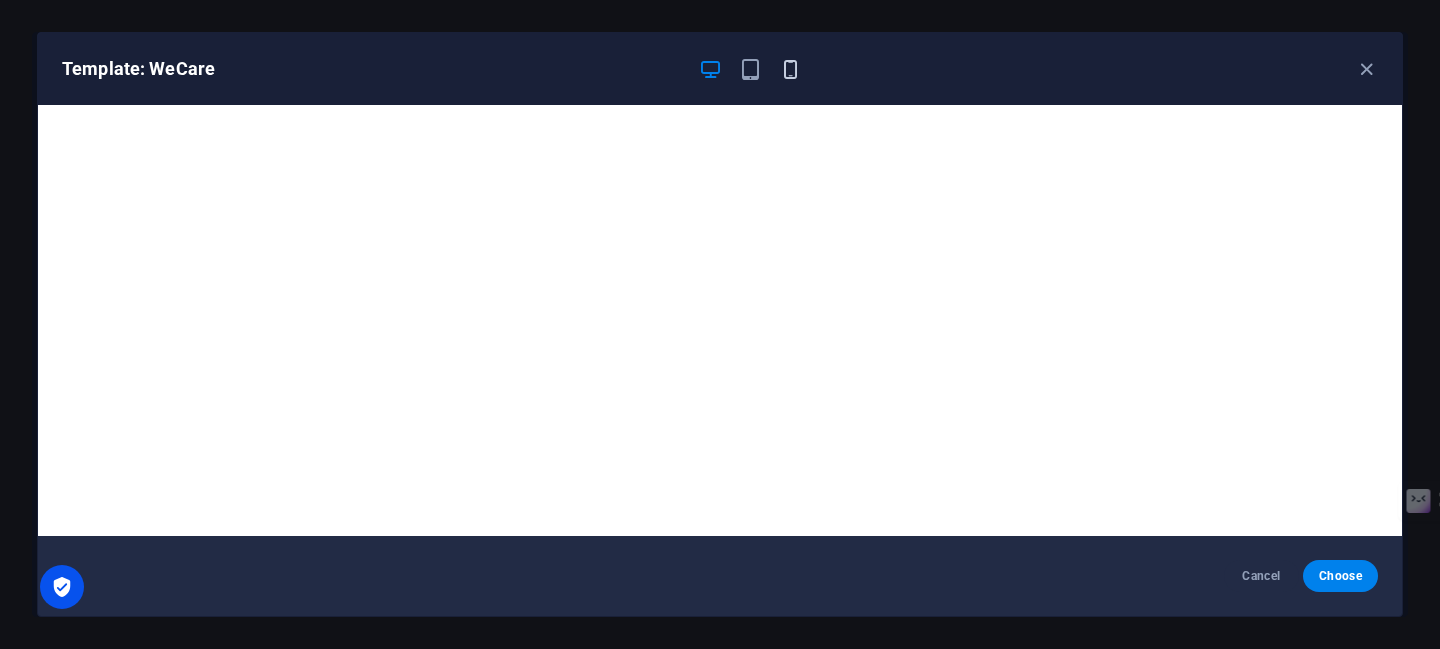 click at bounding box center [790, 69] 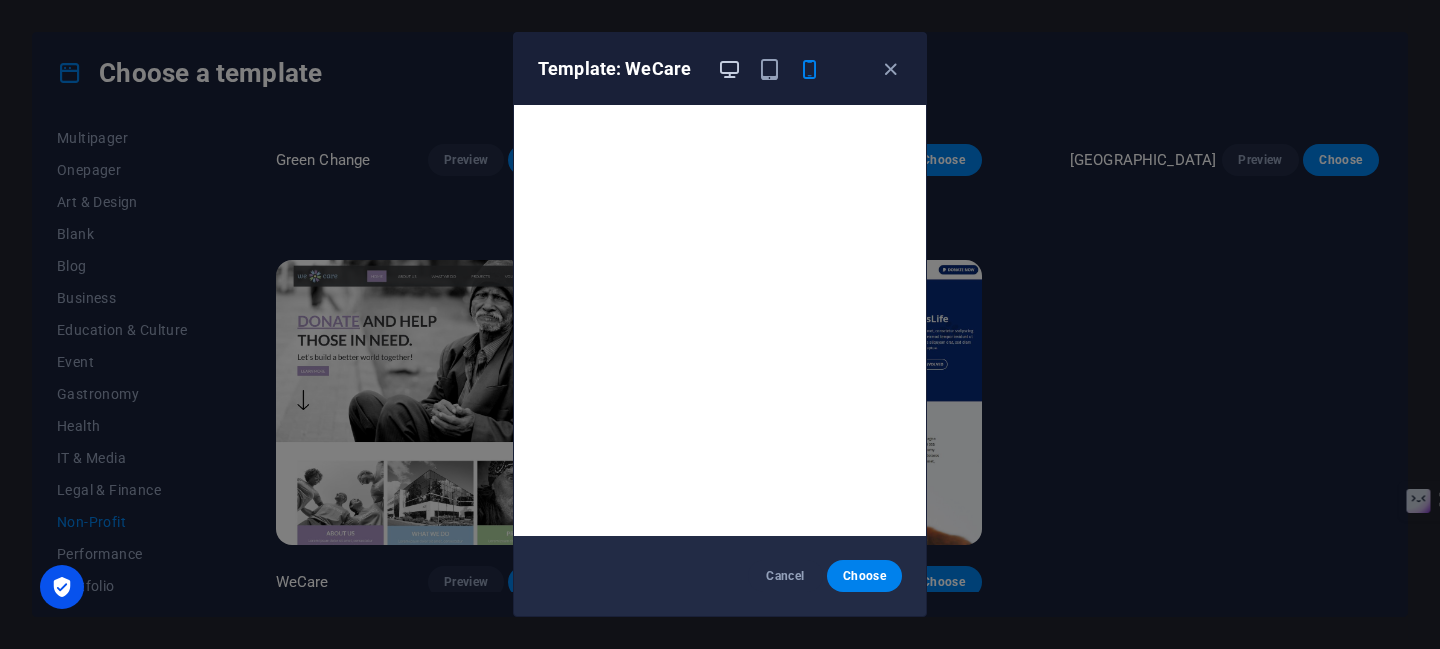 click at bounding box center [729, 69] 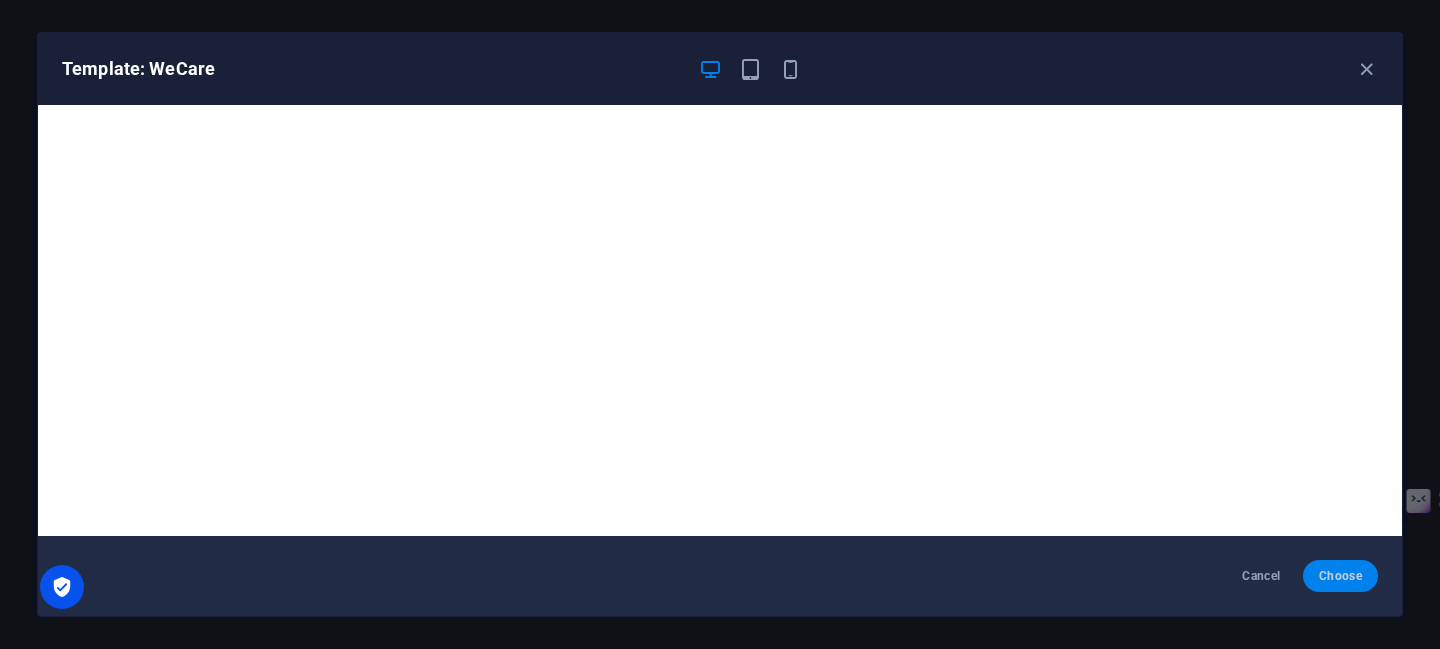 click on "Choose" at bounding box center [1340, 576] 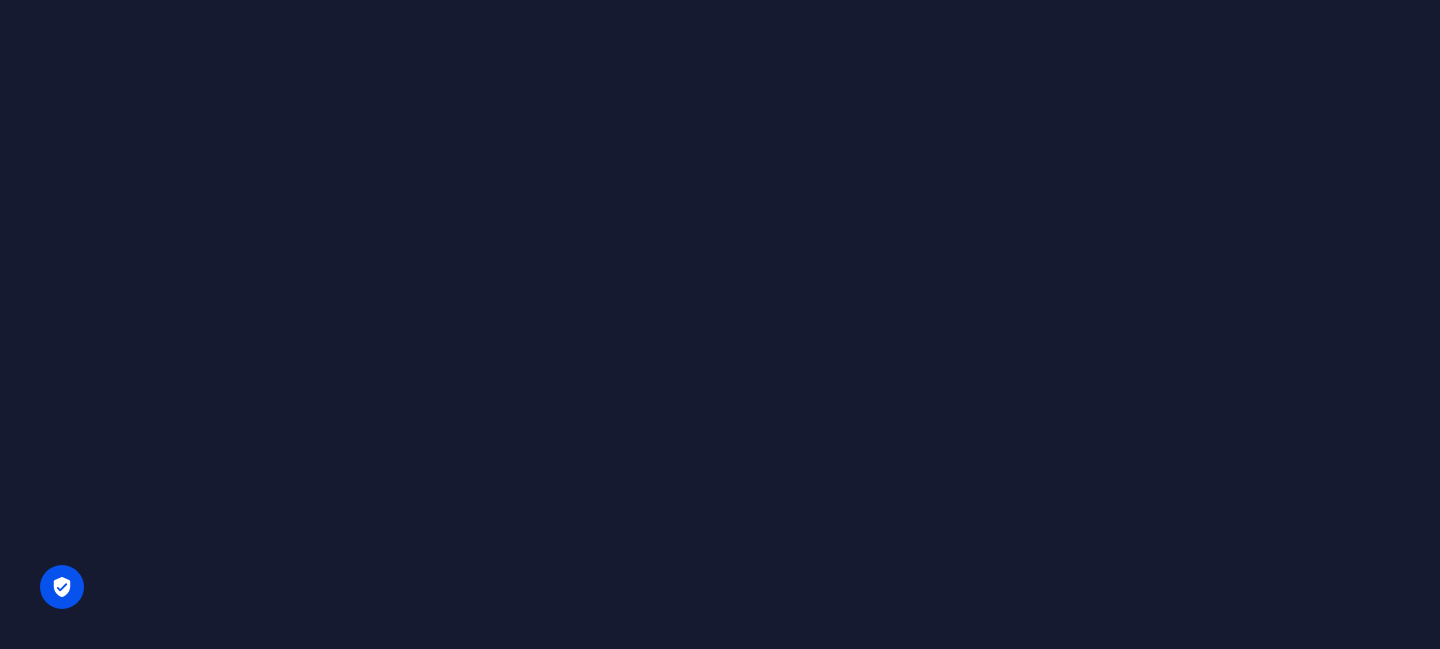 scroll, scrollTop: 0, scrollLeft: 0, axis: both 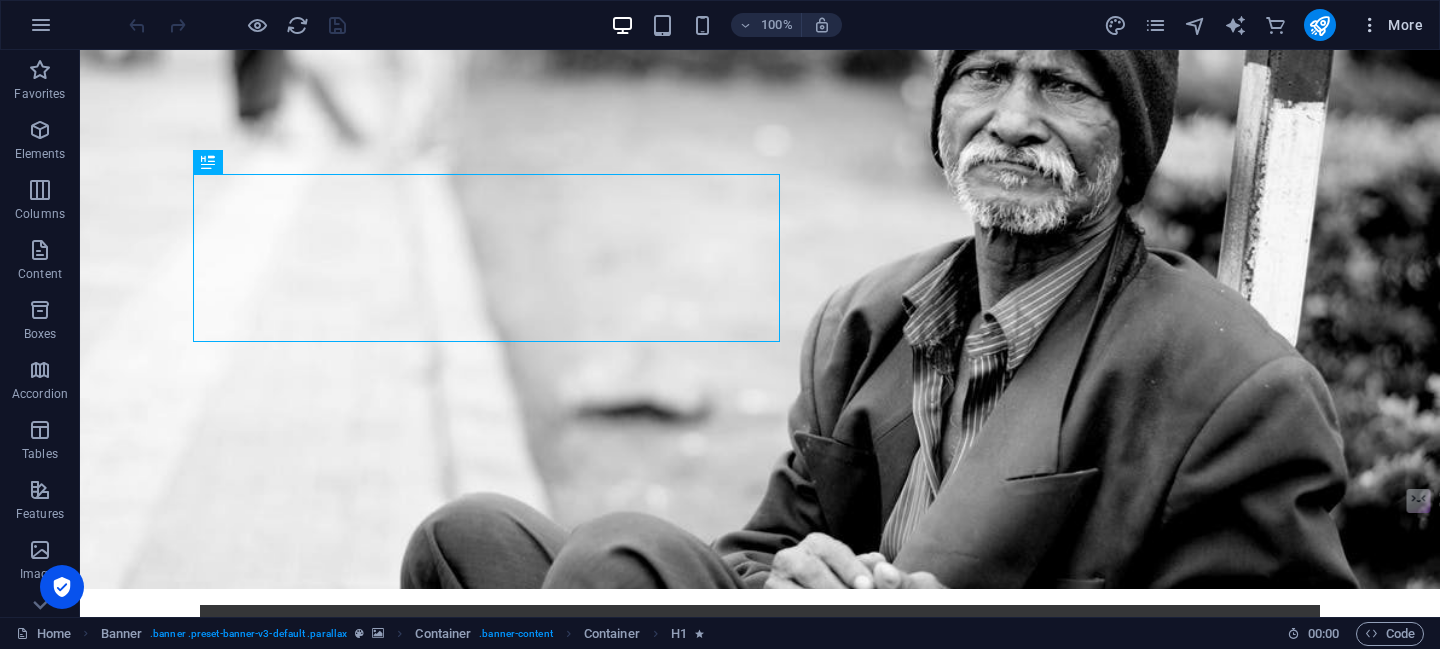 click at bounding box center [1370, 25] 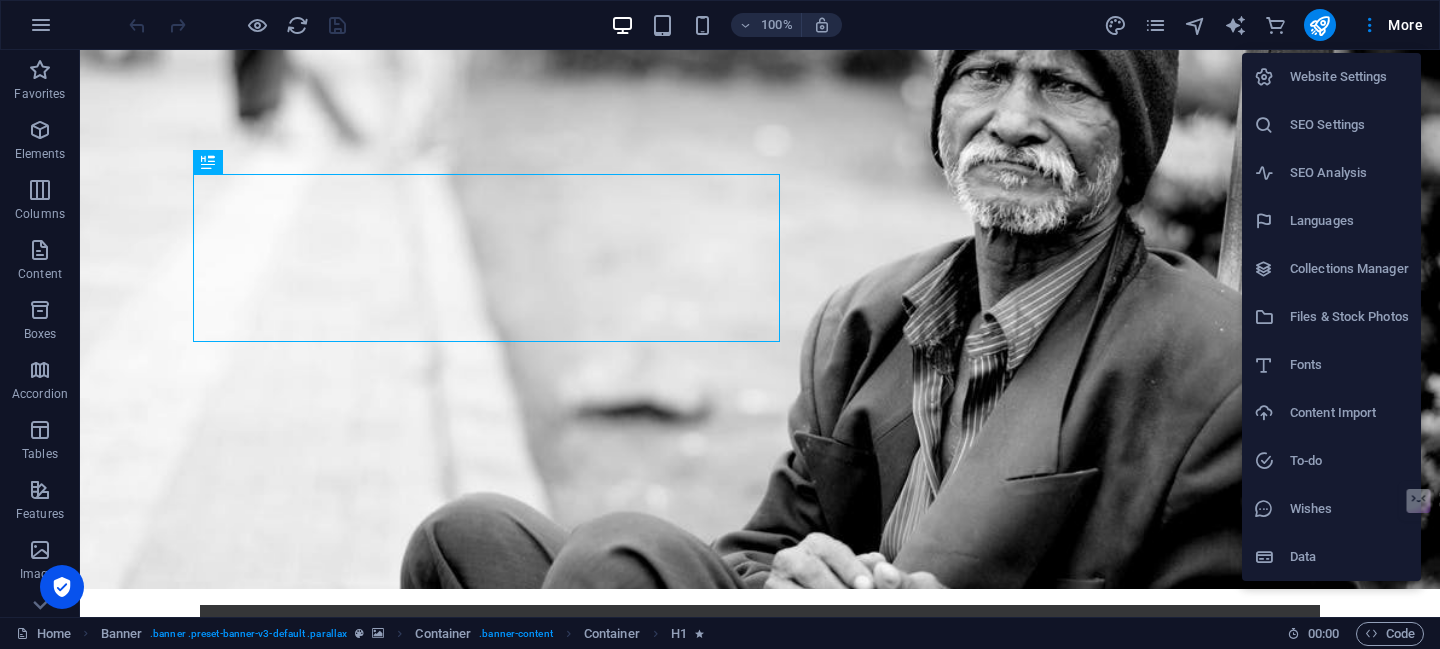 click on "Website Settings" at bounding box center (1349, 77) 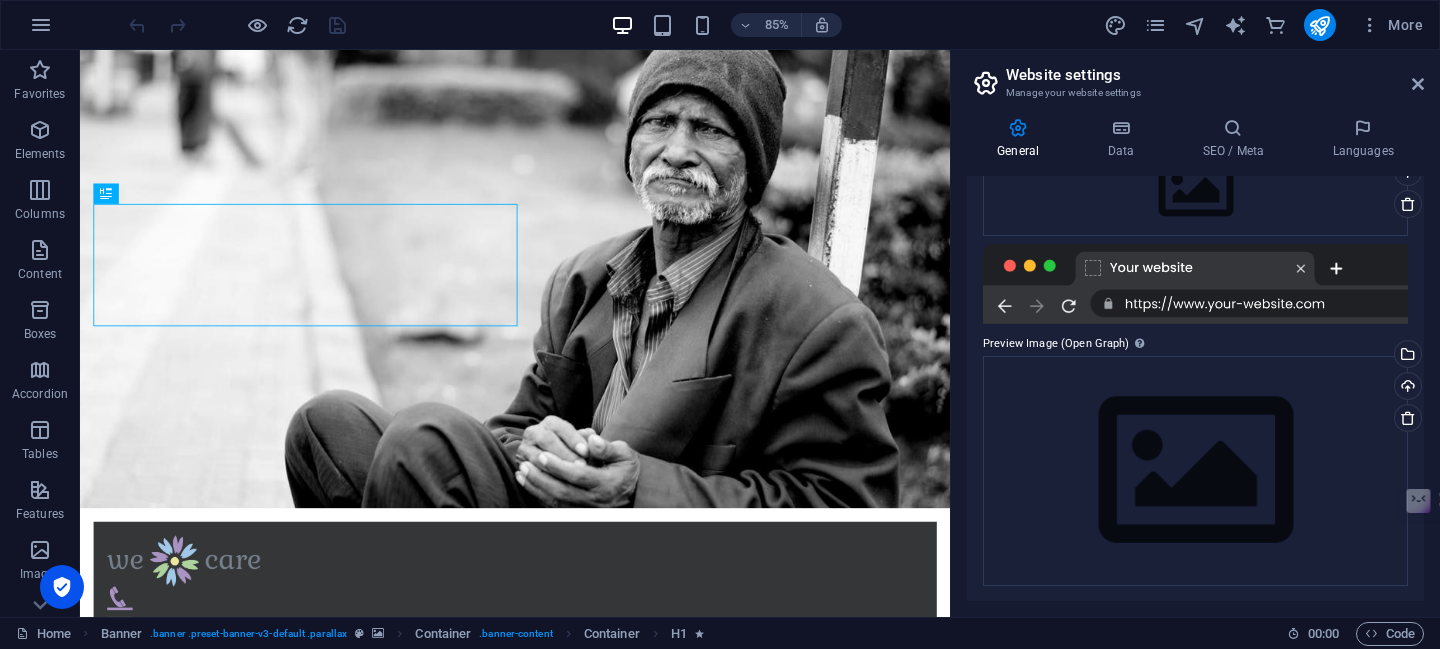 scroll, scrollTop: 0, scrollLeft: 0, axis: both 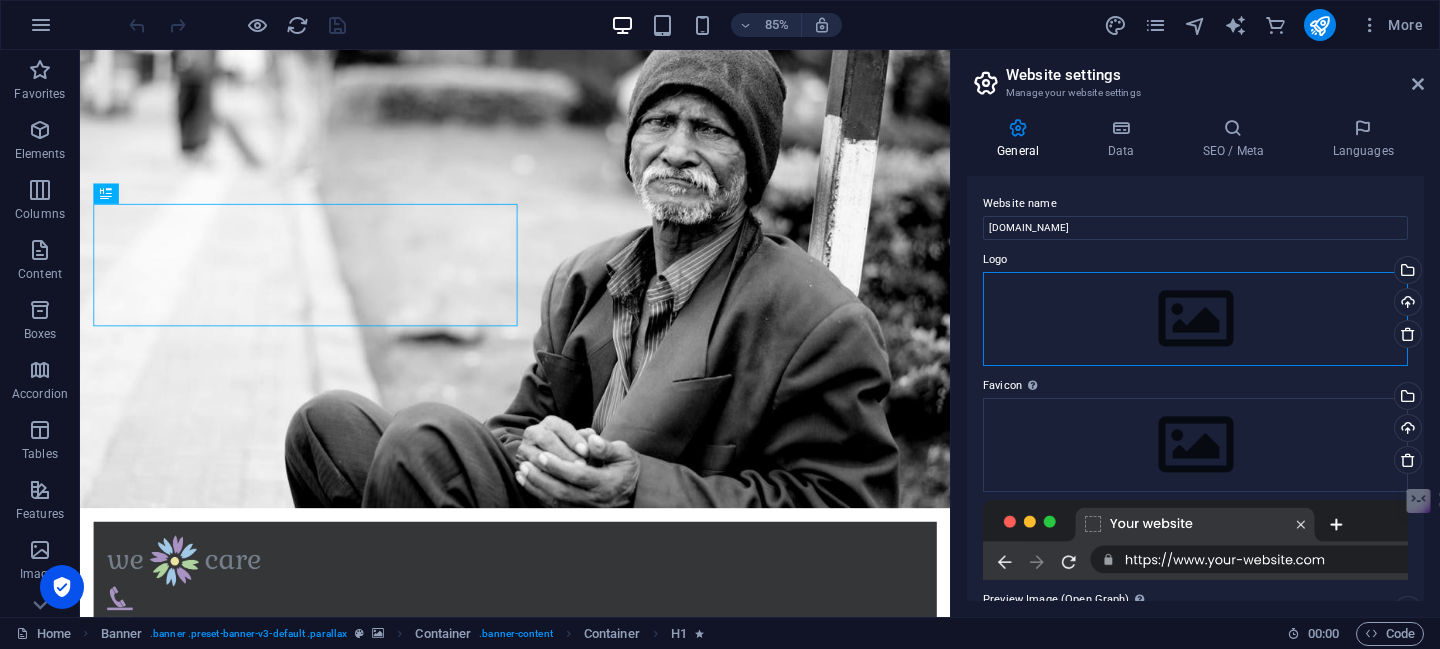 click on "Drag files here, click to choose files or select files from Files or our free stock photos & videos" at bounding box center [1195, 319] 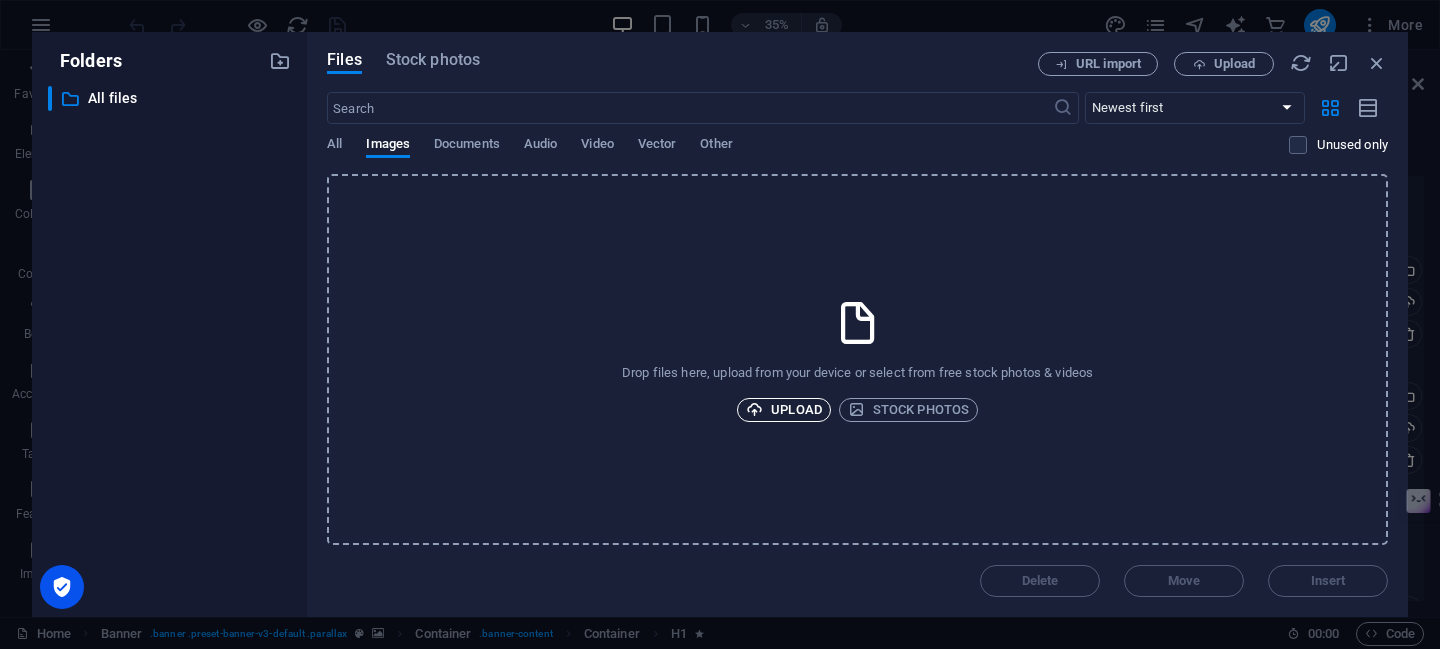 click on "Upload" at bounding box center [784, 410] 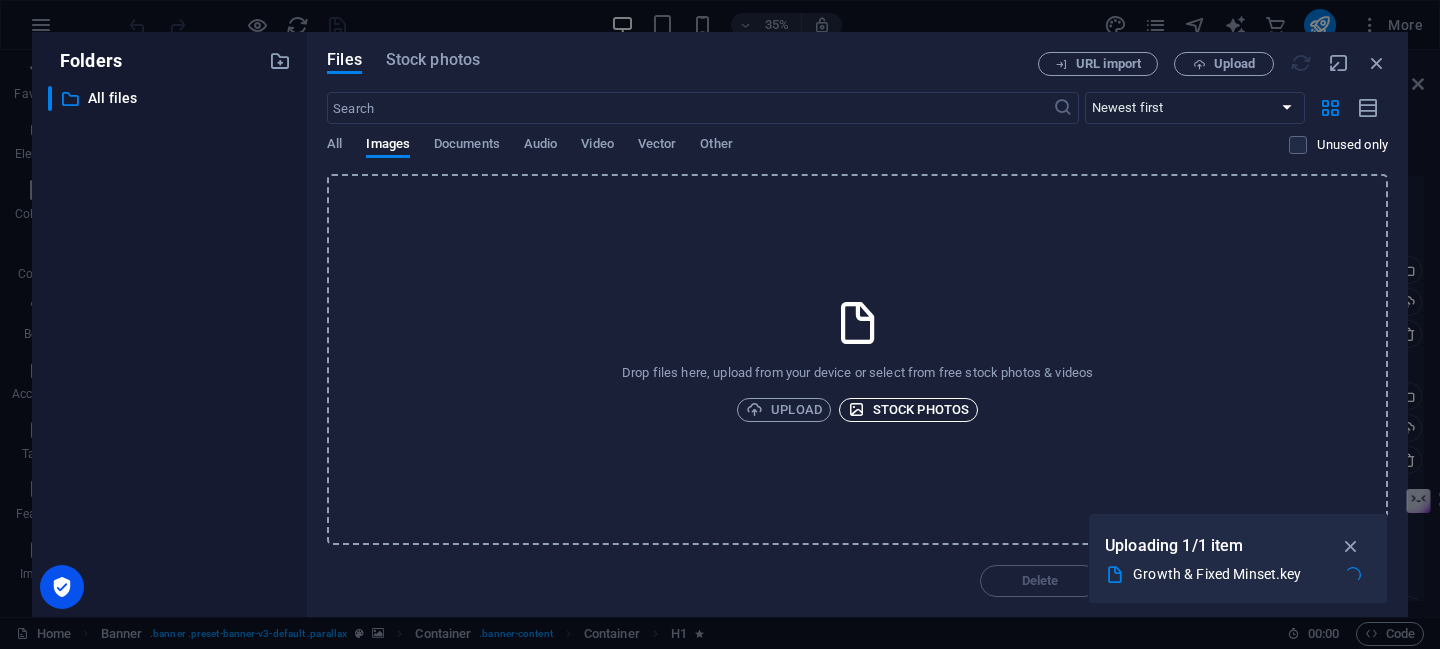 click on "Stock photos" at bounding box center [908, 410] 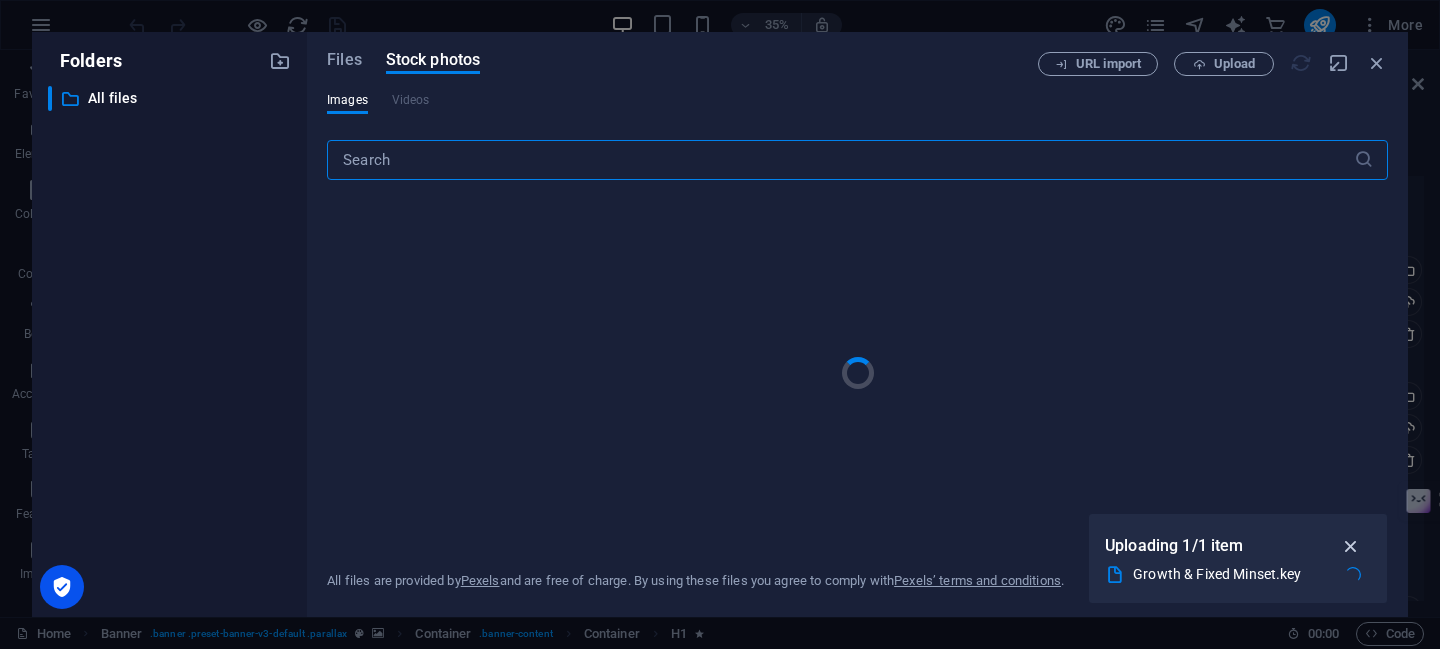 click at bounding box center [1351, 546] 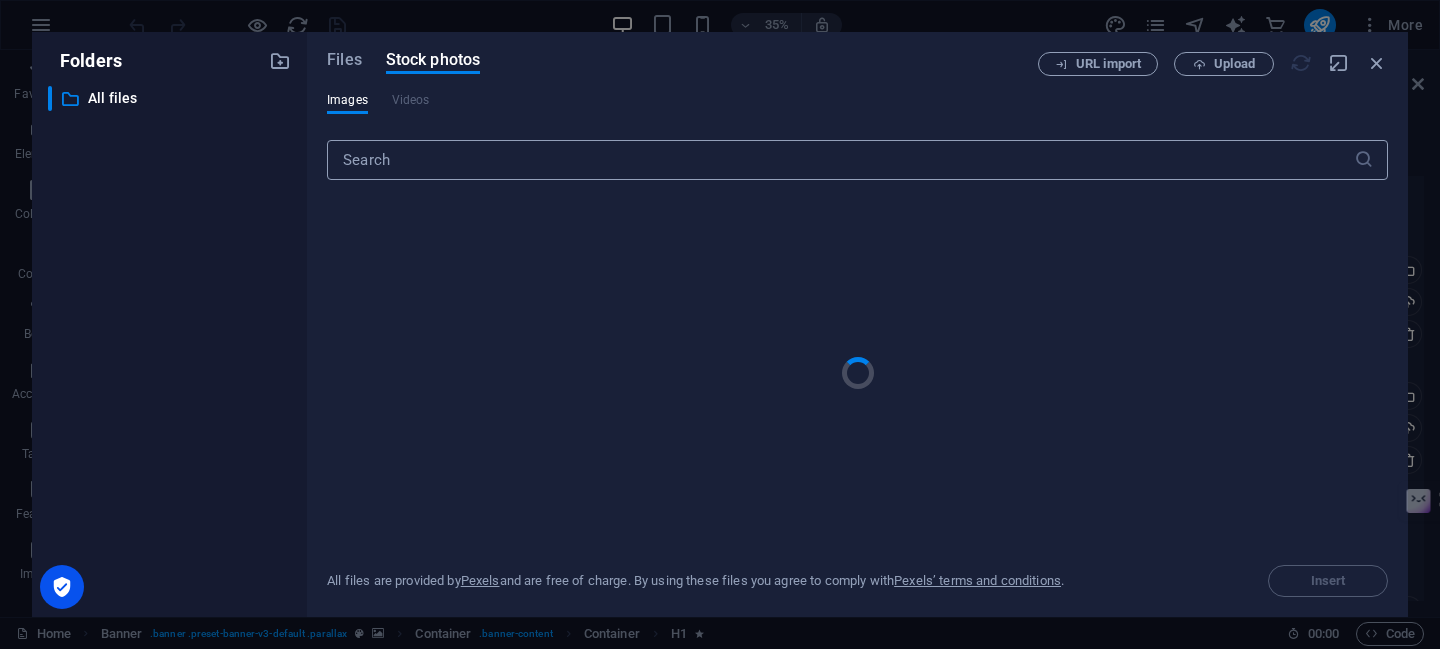 click at bounding box center [840, 160] 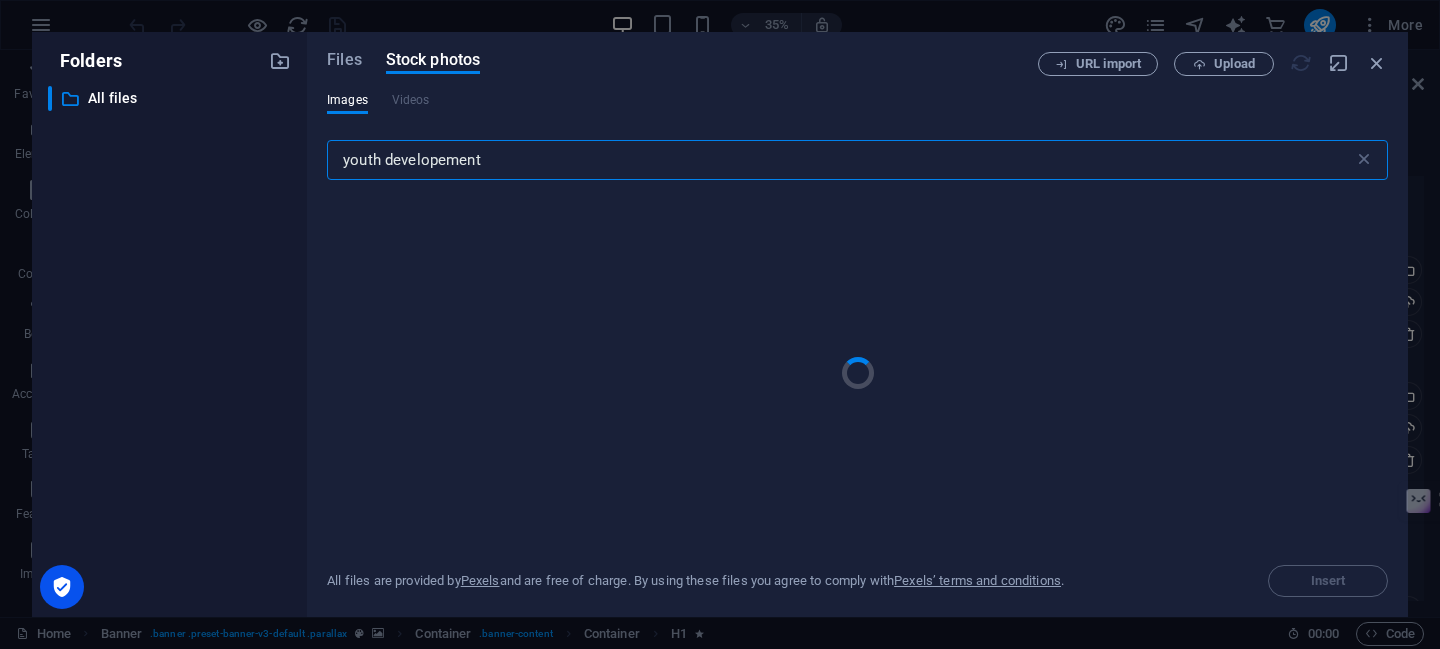 click on "youth developement" at bounding box center [840, 160] 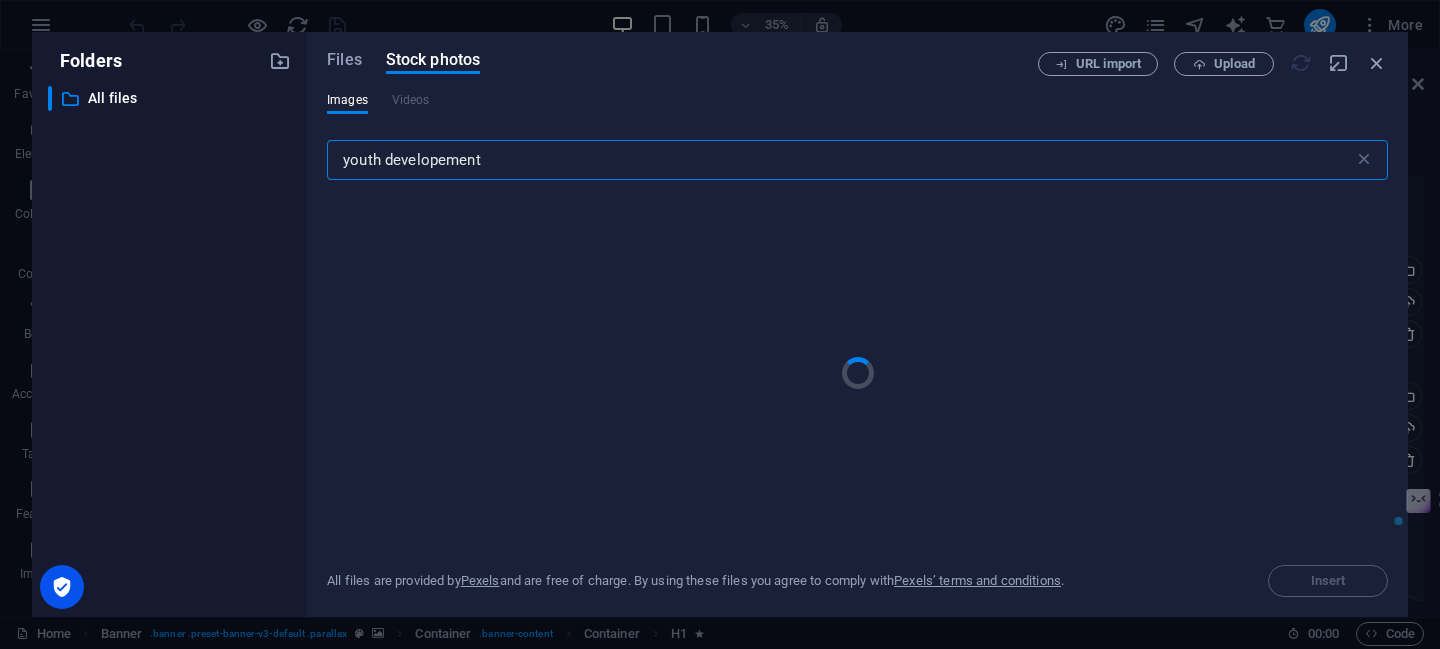 click on "youth developement" at bounding box center [840, 160] 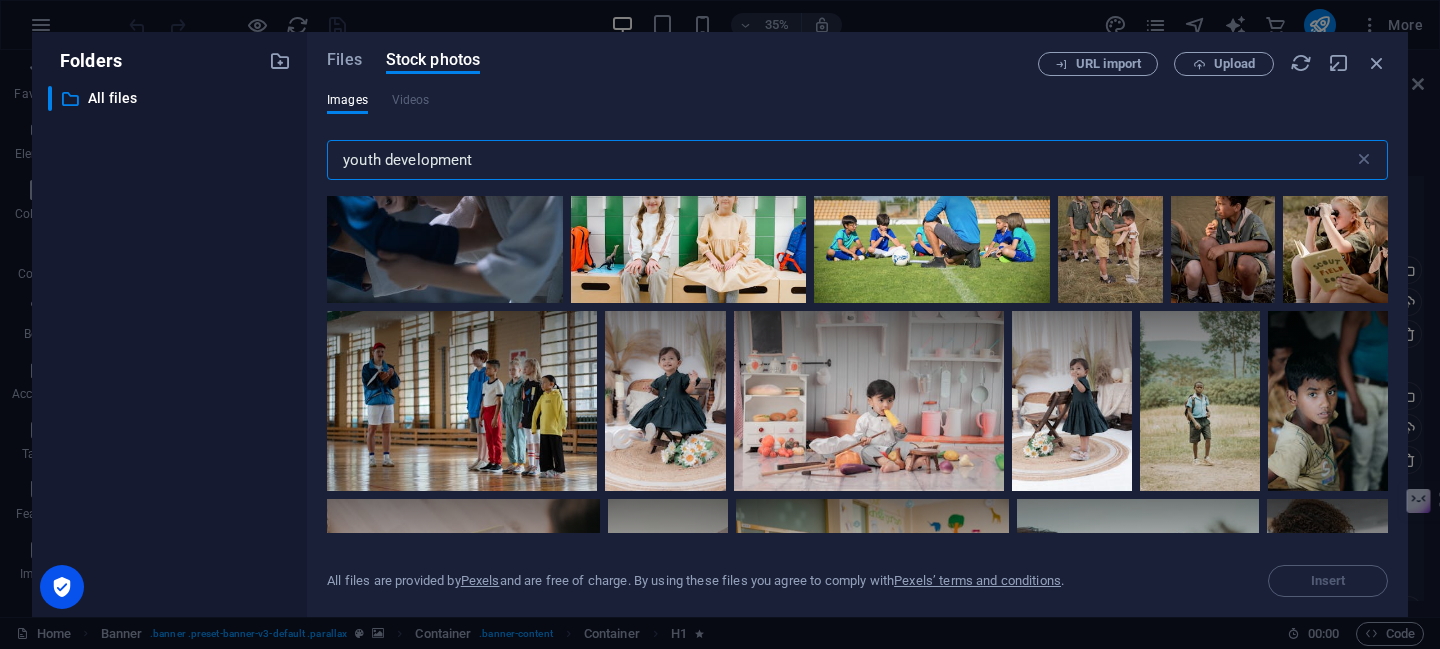 scroll, scrollTop: 1793, scrollLeft: 0, axis: vertical 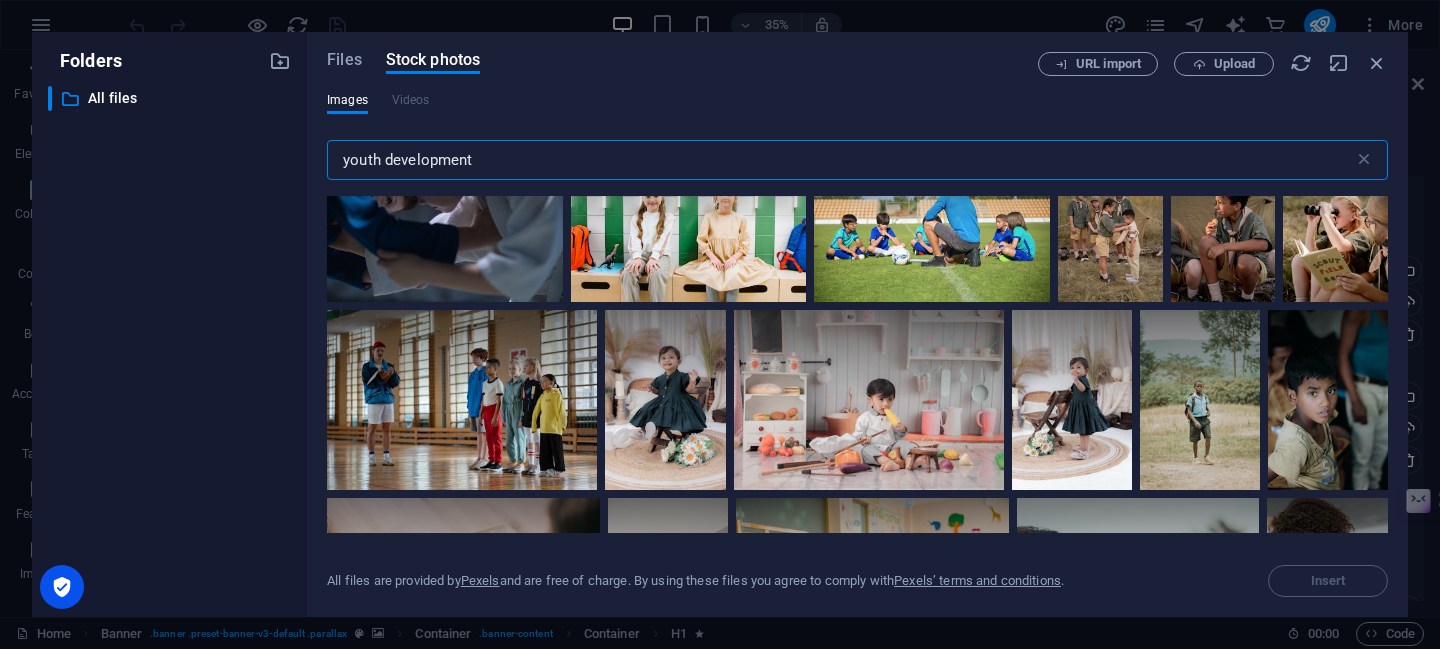 click on "youth development" at bounding box center [840, 160] 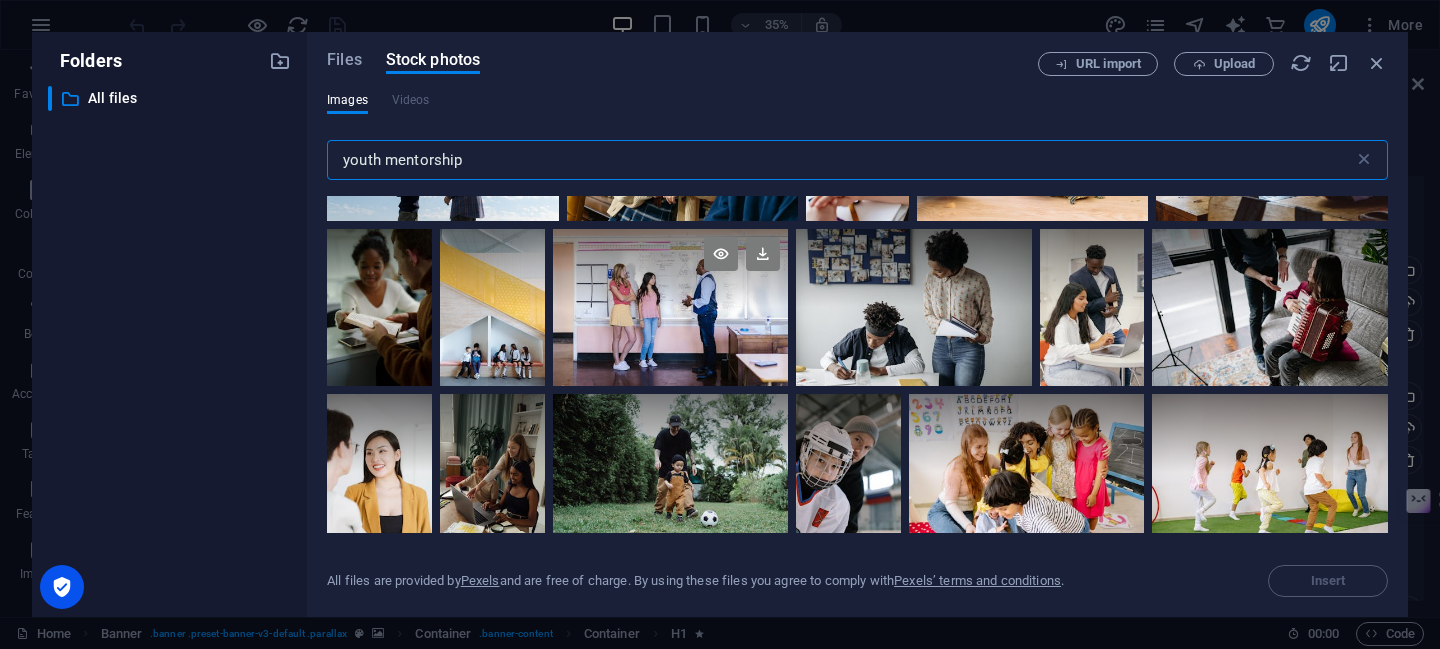 scroll, scrollTop: 2231, scrollLeft: 0, axis: vertical 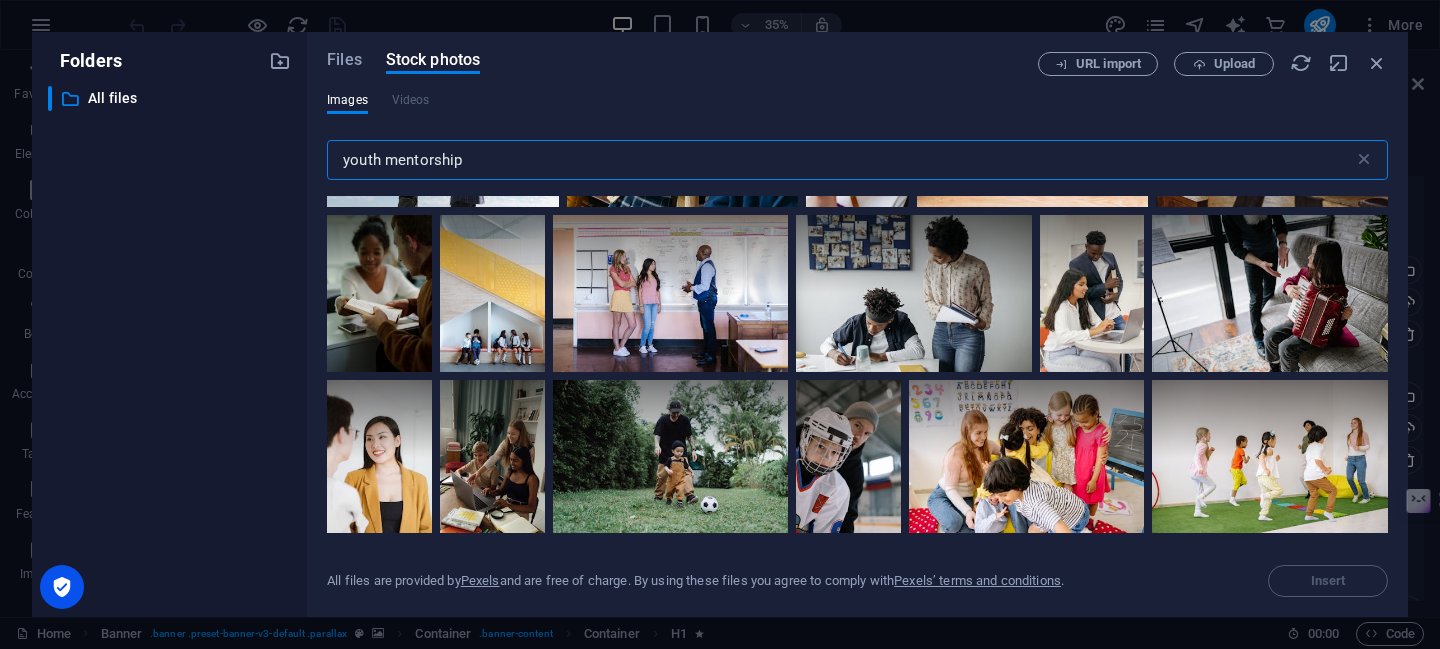 click on "youth mentorship" at bounding box center (840, 160) 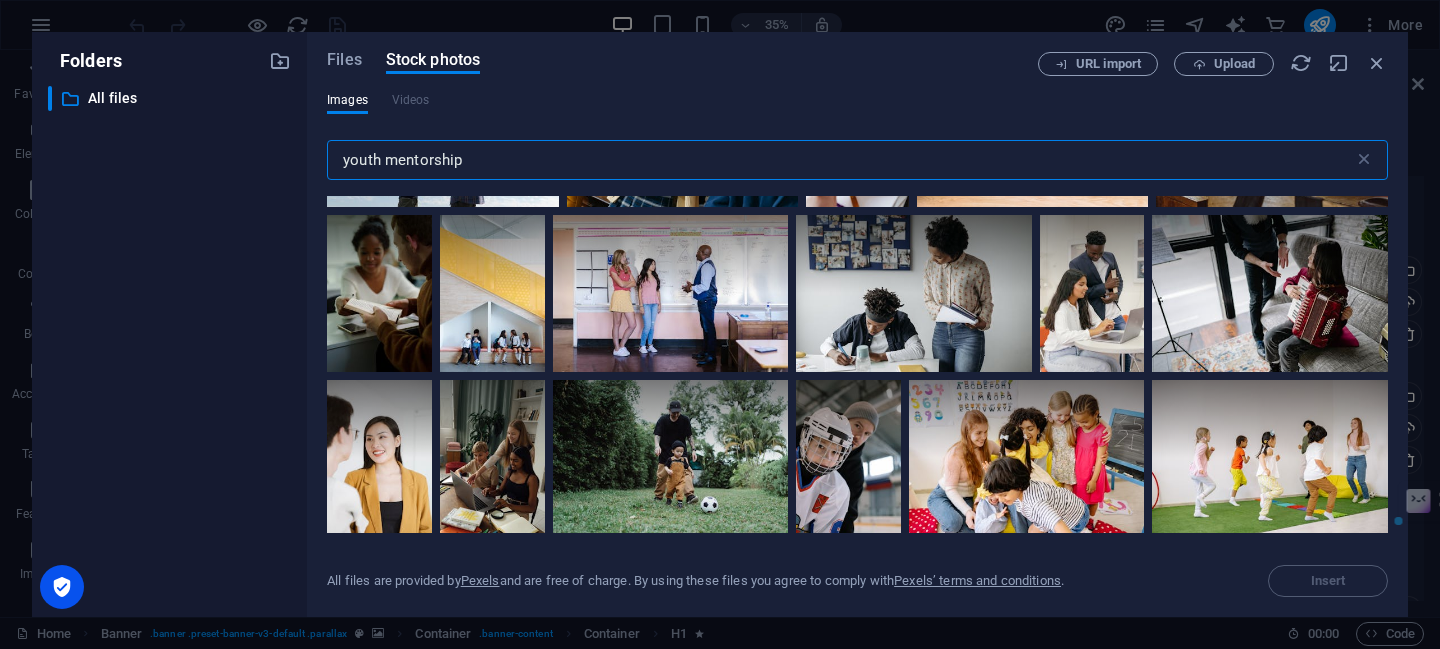 click on "youth mentorship" at bounding box center [840, 160] 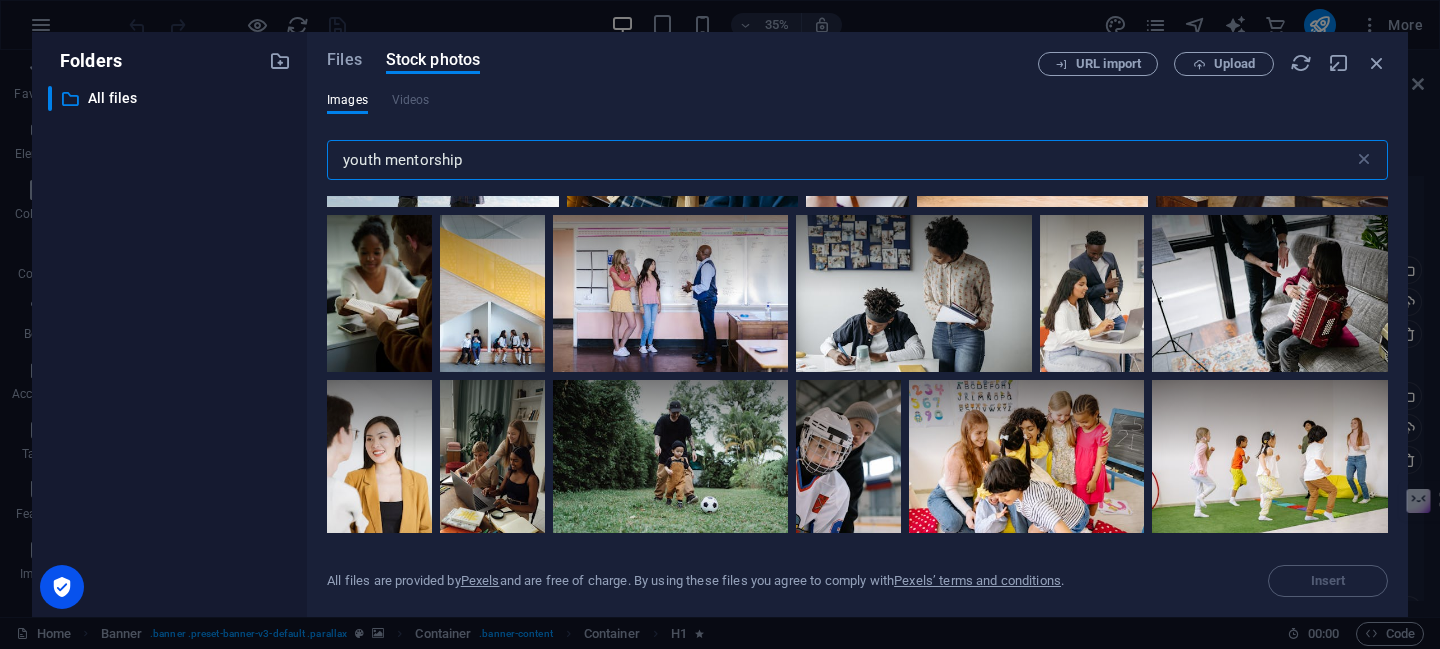 click on "youth mentorship" at bounding box center [840, 160] 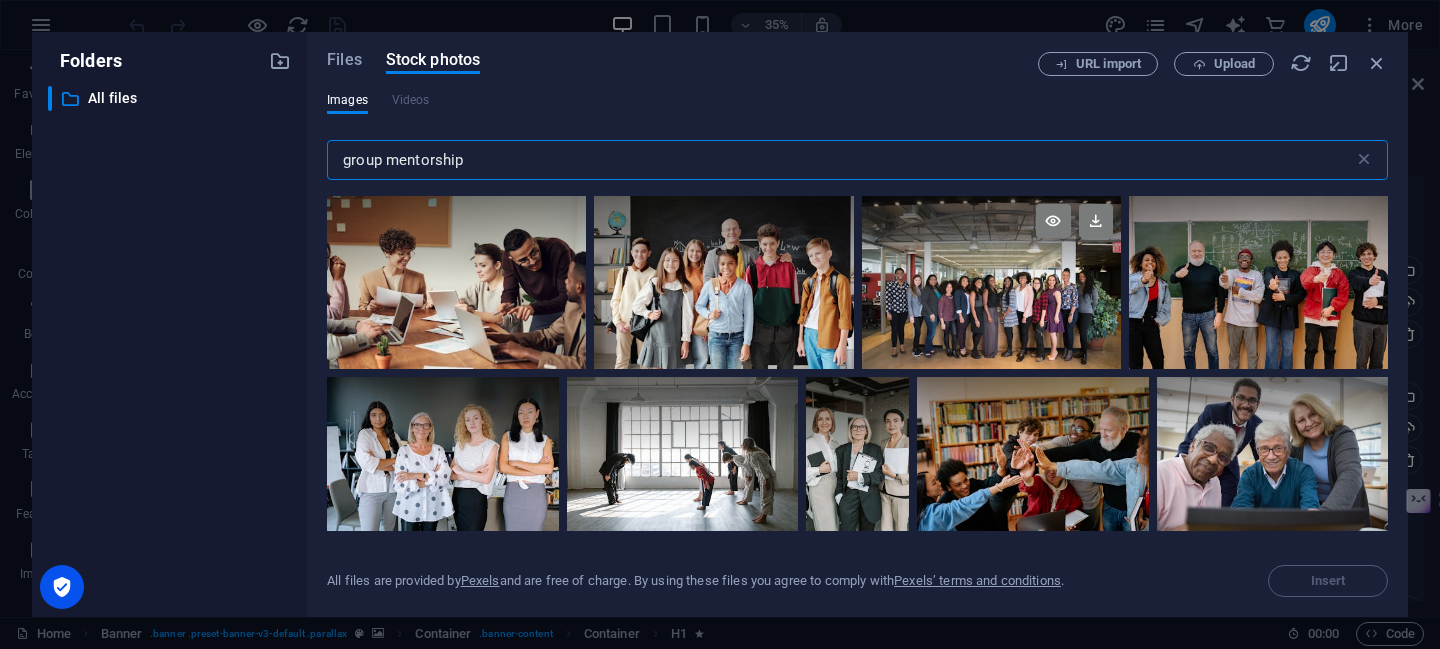 type on "group mentorship" 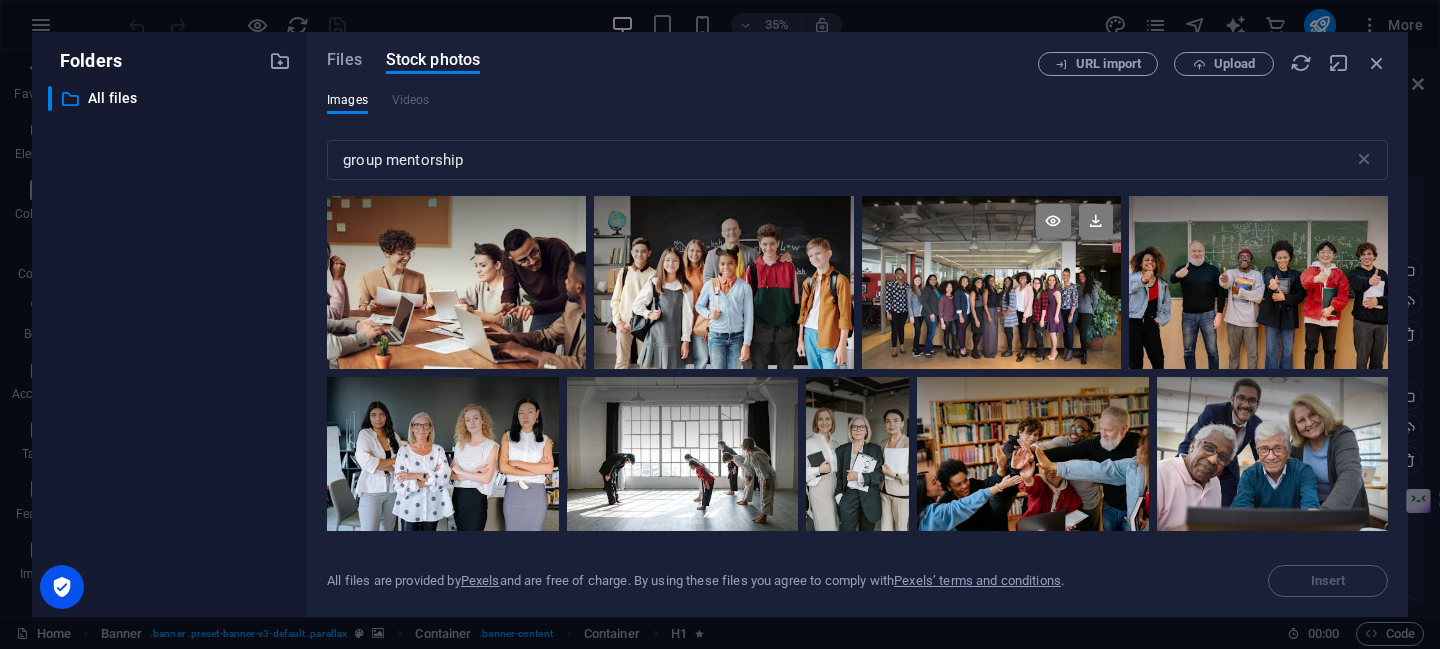 click at bounding box center (991, 282) 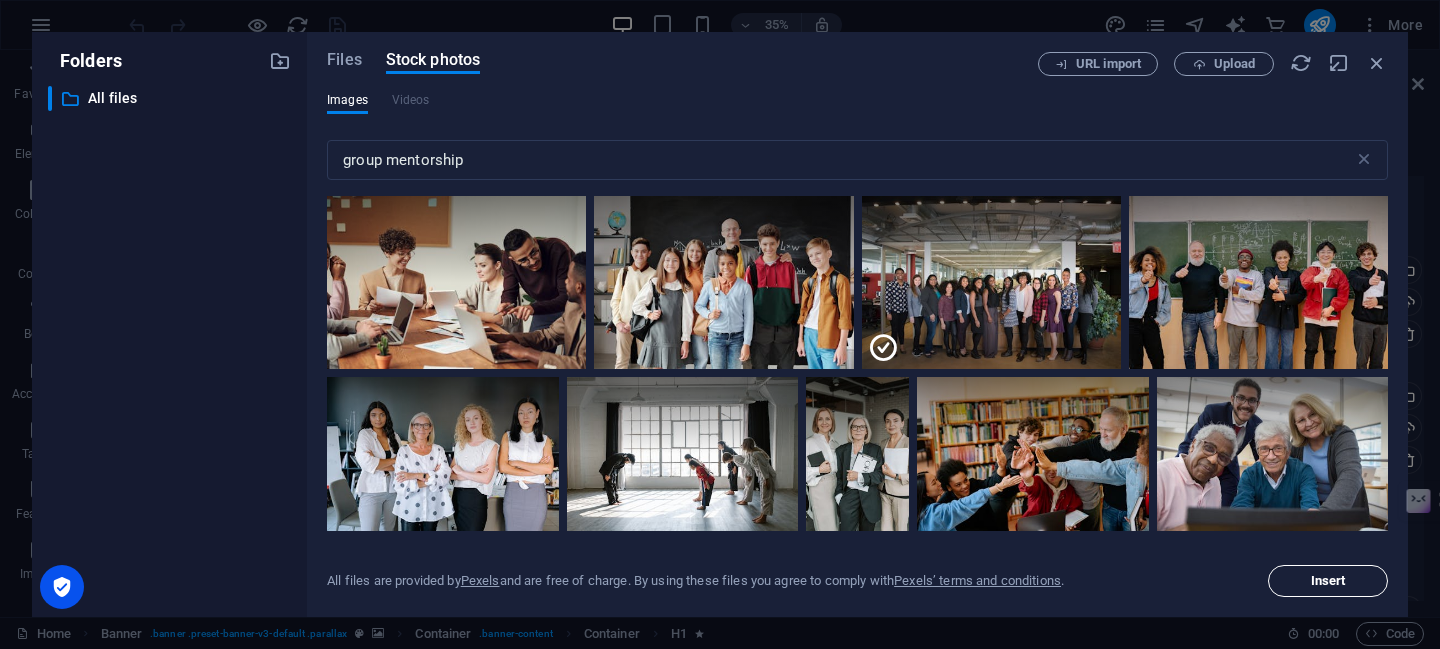 click on "Insert" at bounding box center [1328, 581] 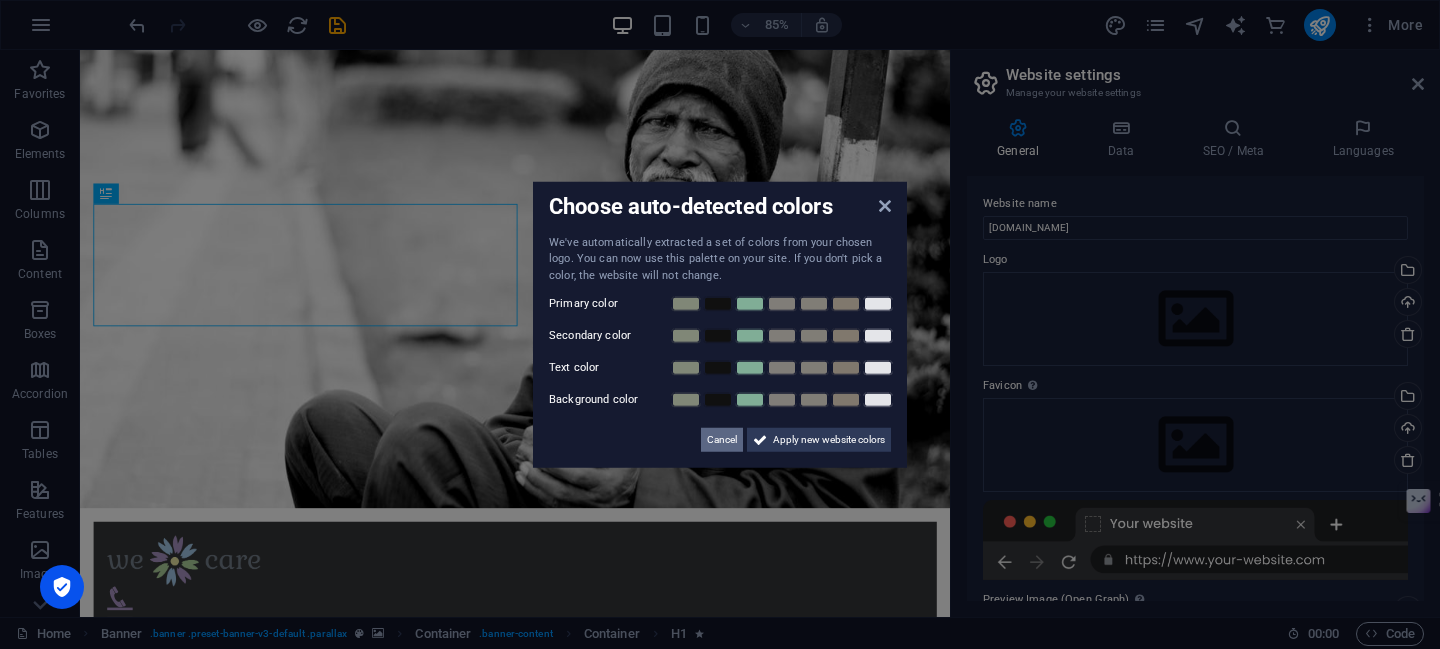 click on "Cancel" at bounding box center (722, 440) 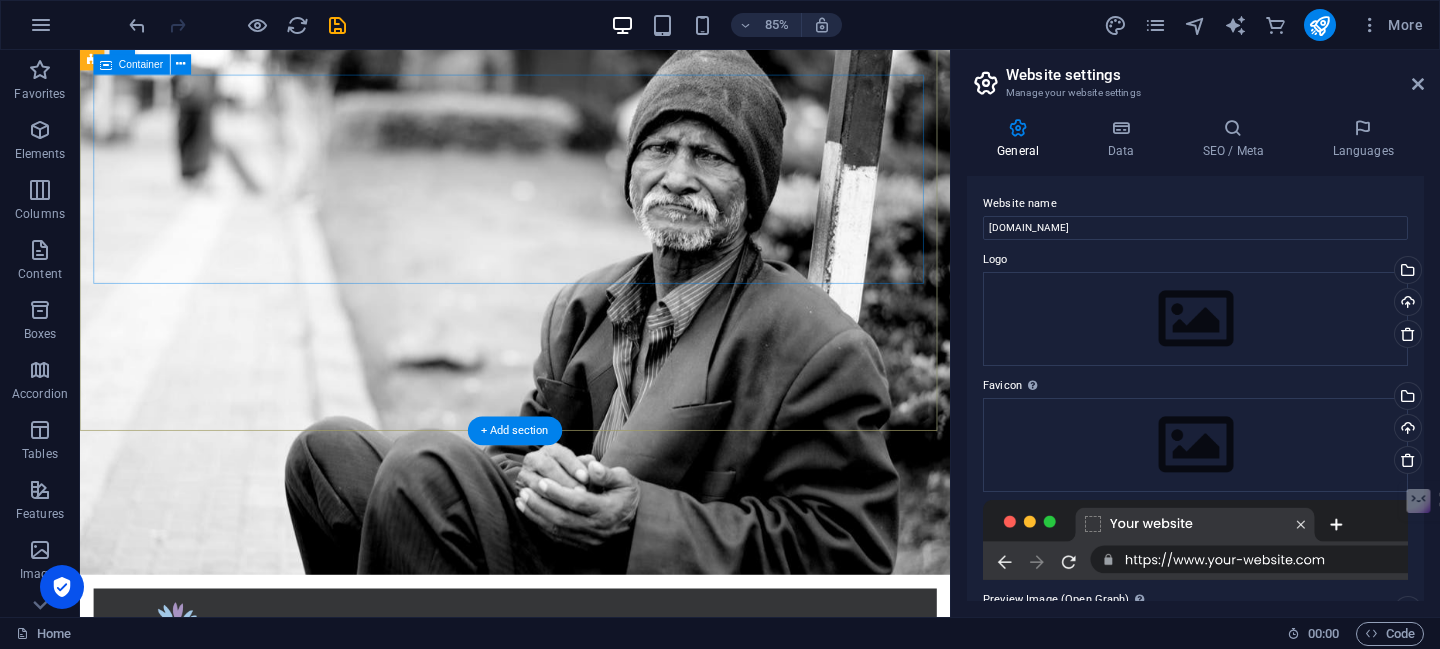 scroll, scrollTop: 0, scrollLeft: 0, axis: both 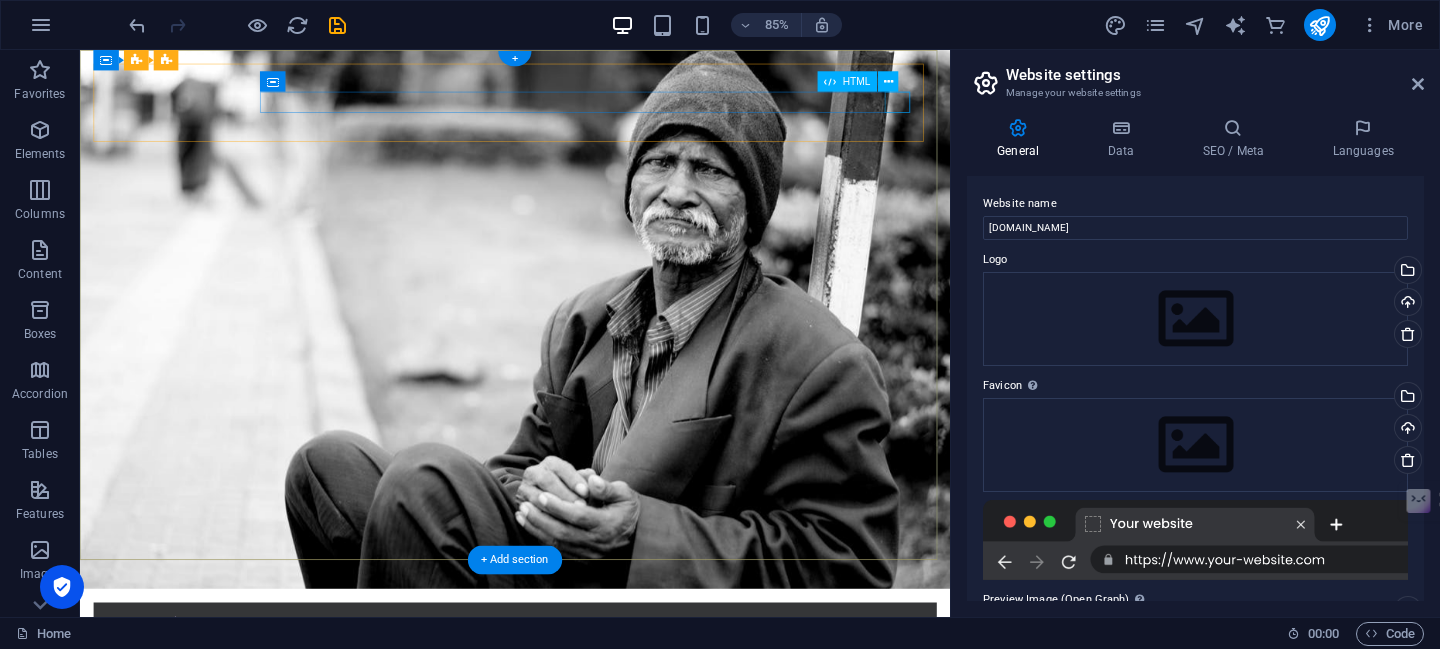 click at bounding box center [592, 813] 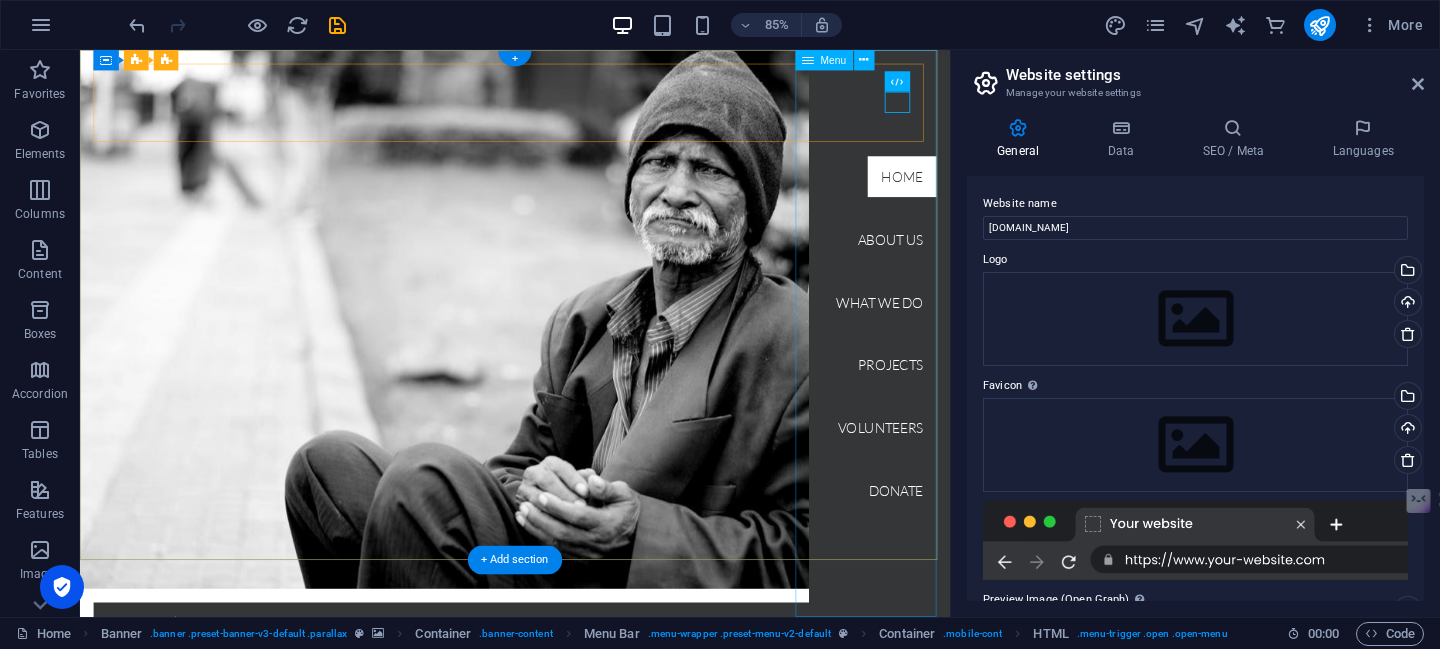 click on "Home About us What we do Projects Volunteers Donate" at bounding box center (1021, 383) 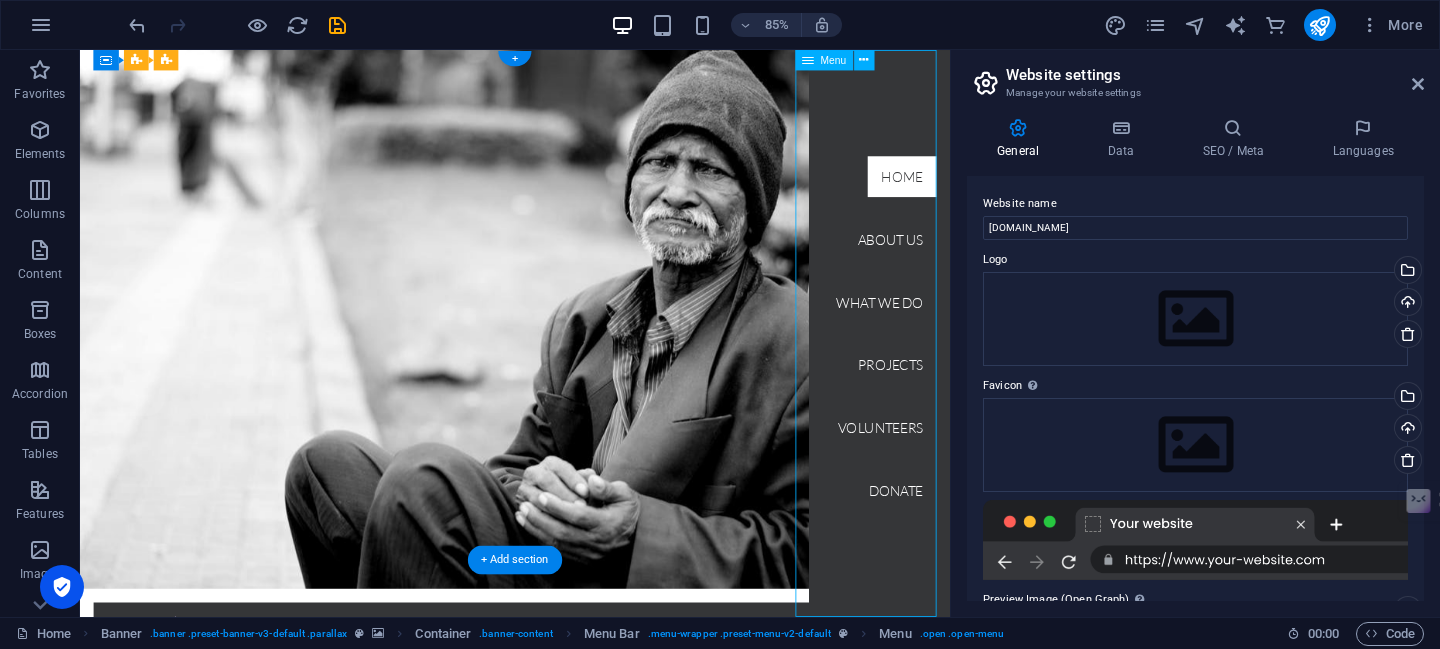 click on "Home About us What we do Projects Volunteers Donate" at bounding box center (1021, 383) 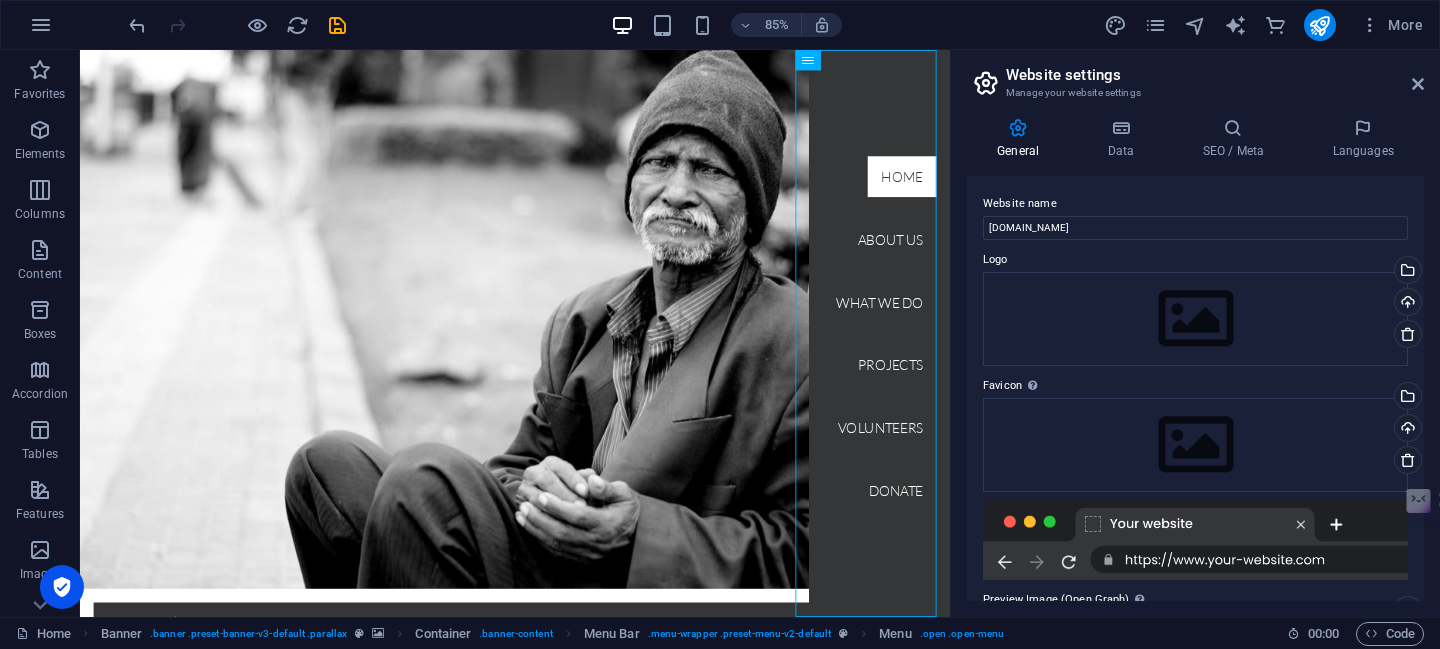 click on "Website settings" at bounding box center (1215, 75) 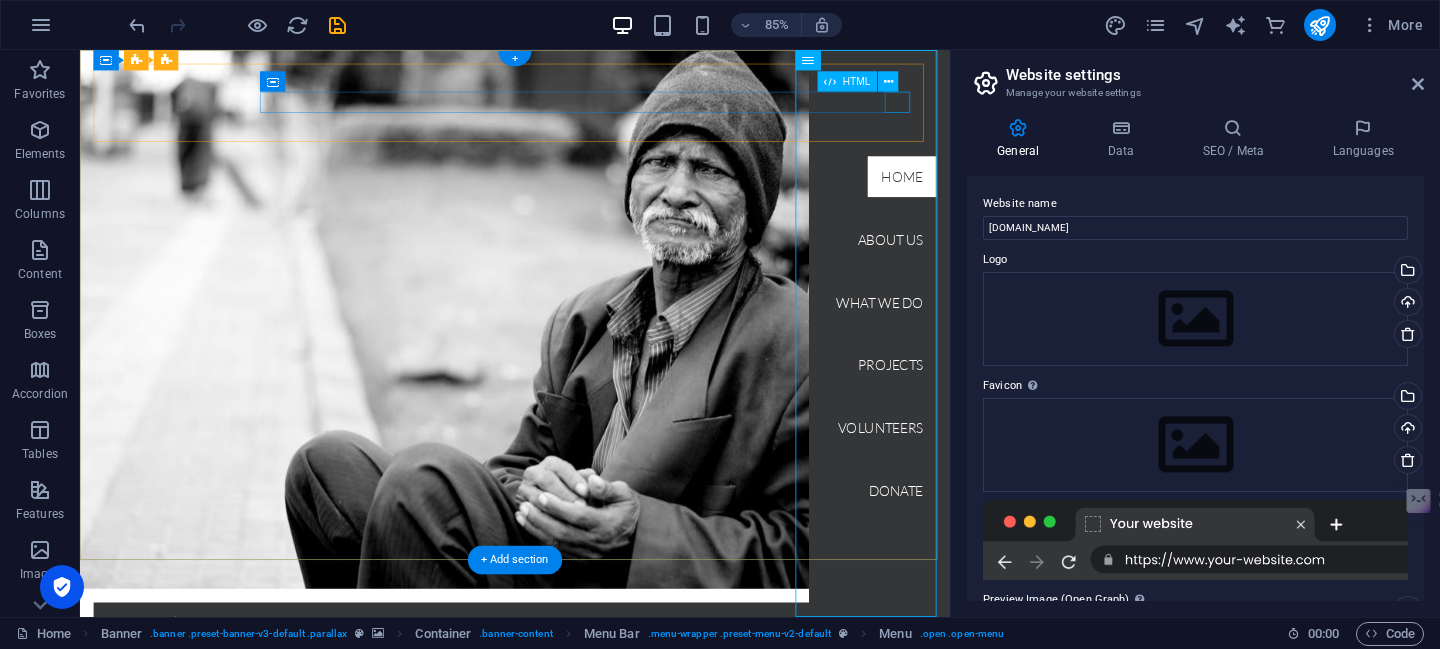 click at bounding box center (127, 813) 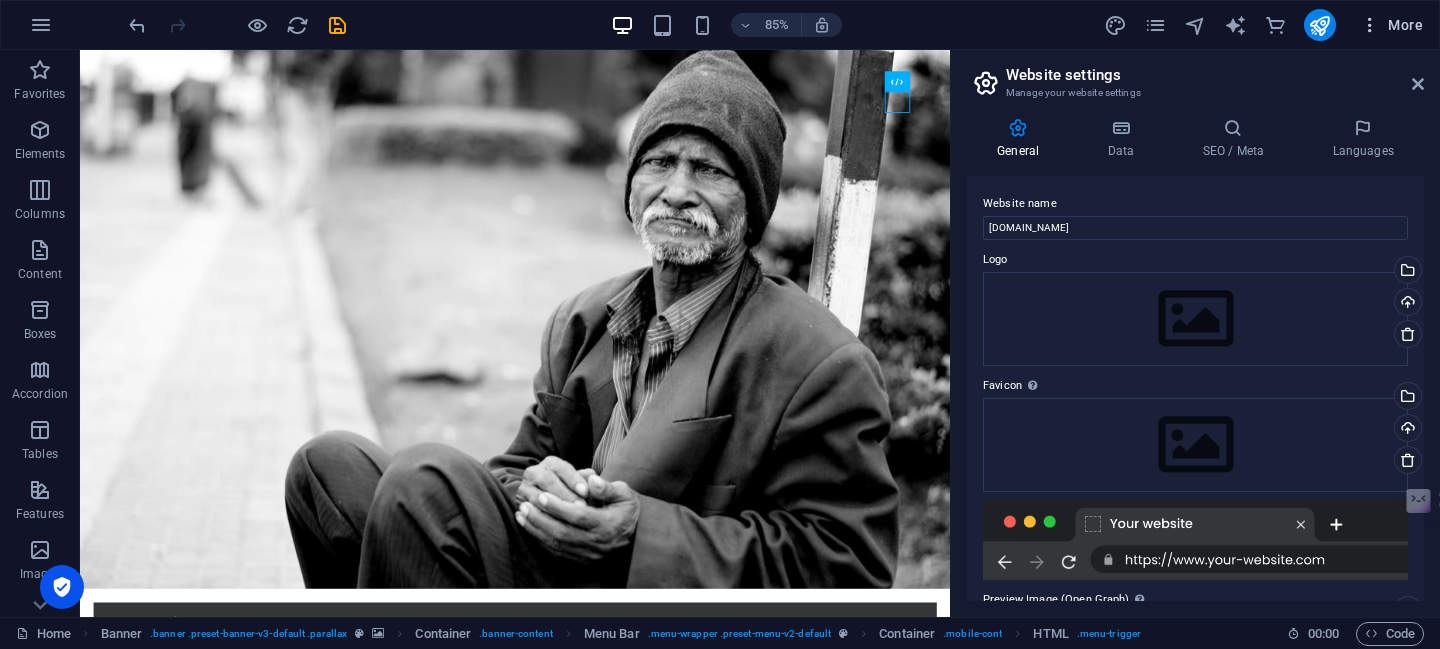 click on "More" at bounding box center (1391, 25) 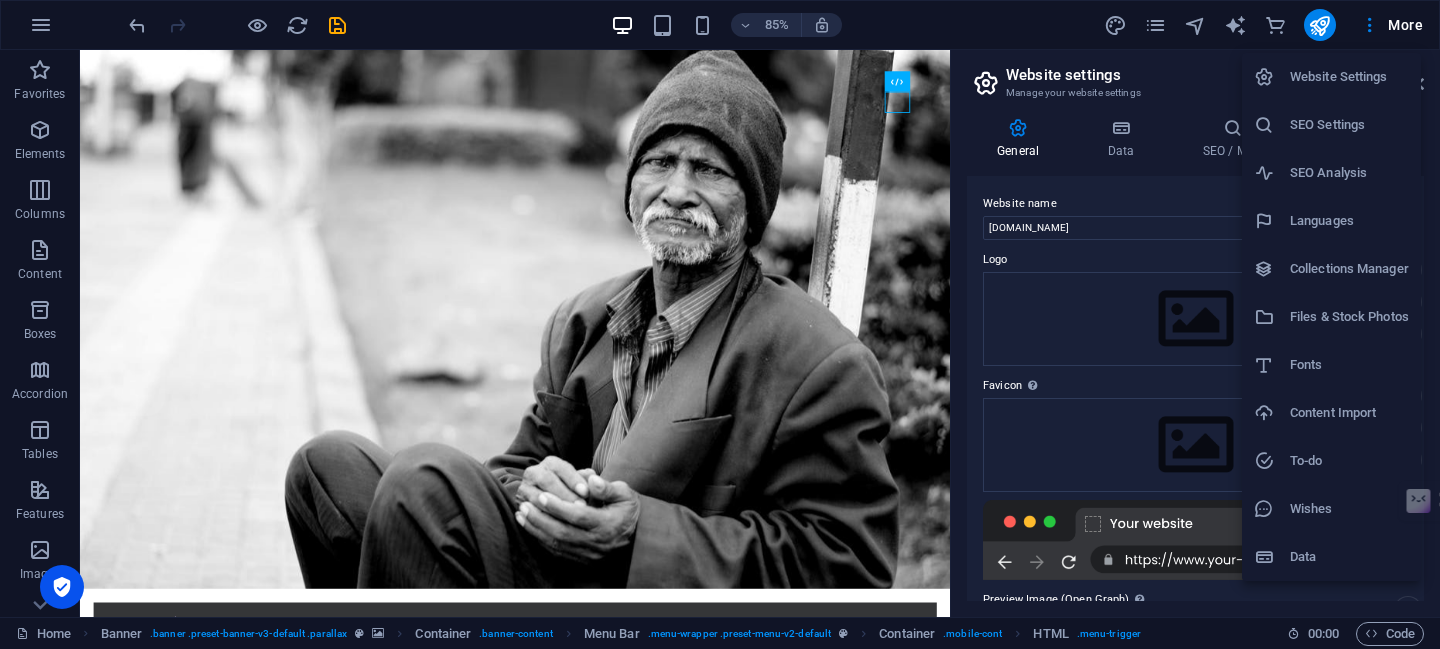 click at bounding box center (720, 324) 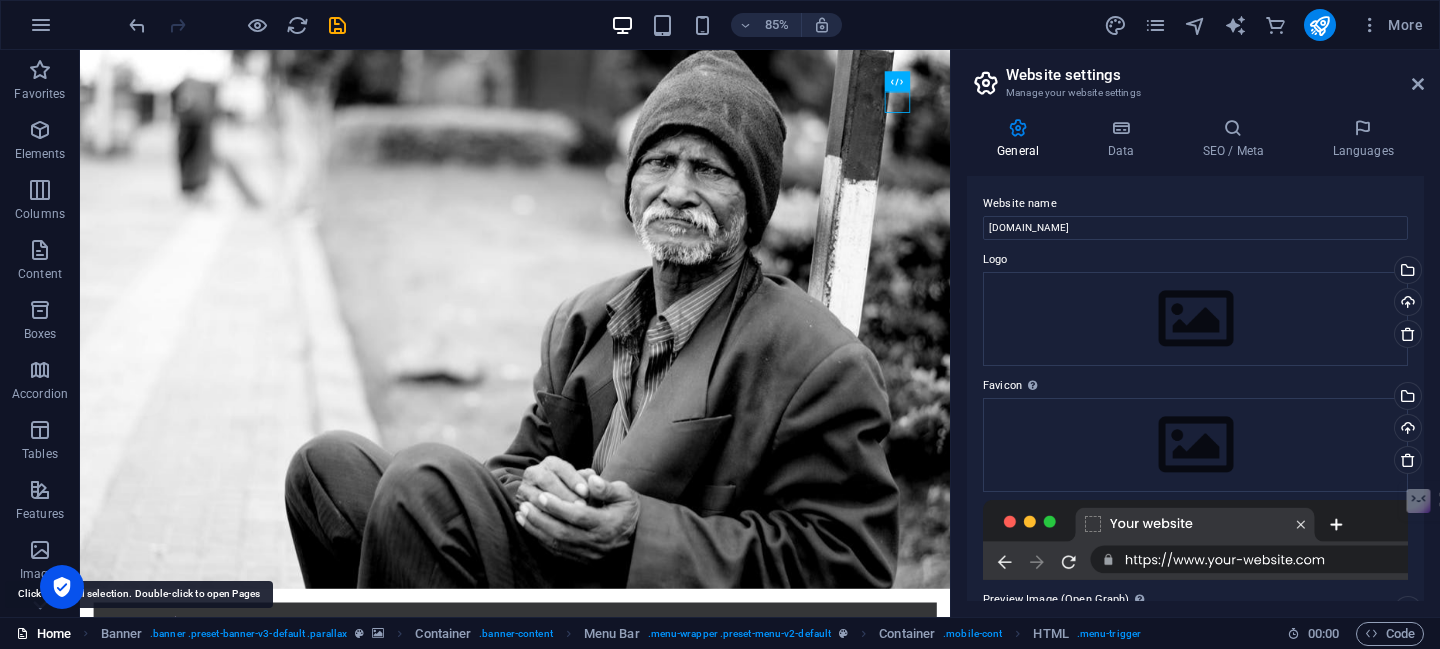 click on "Home" at bounding box center [43, 634] 